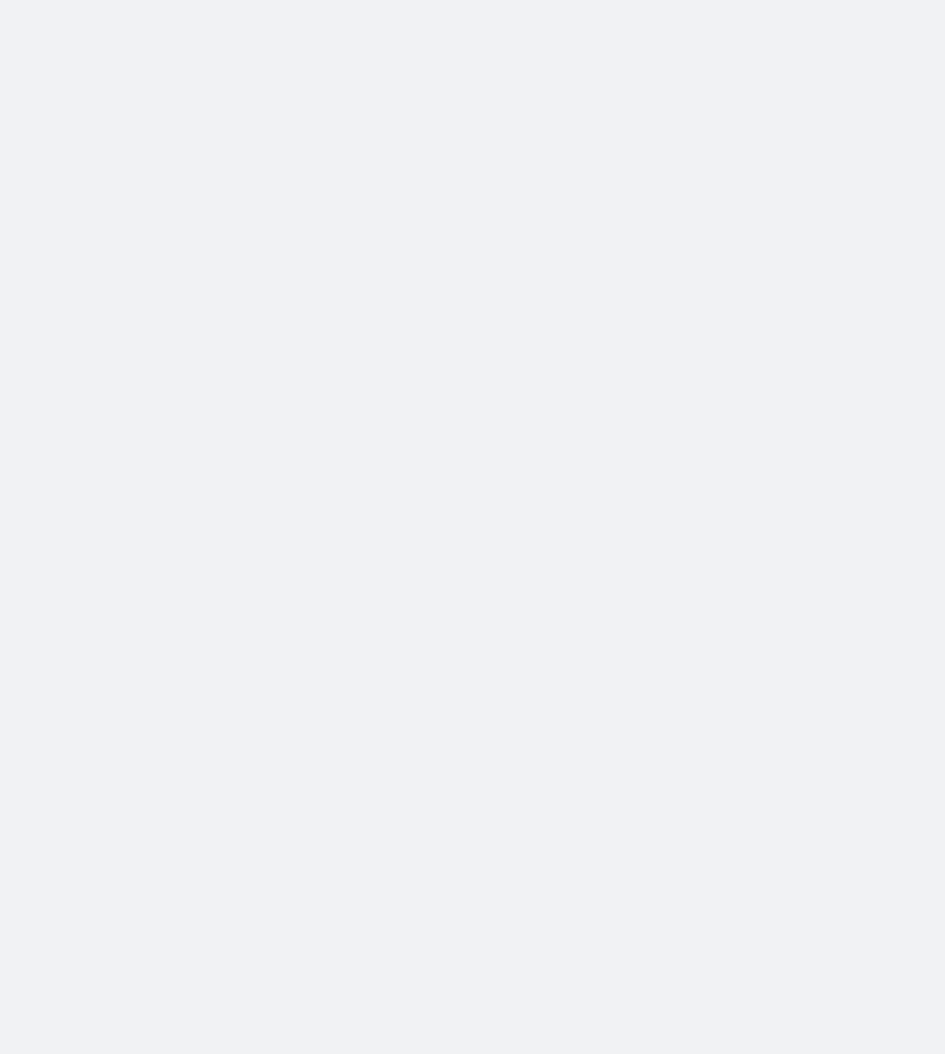 scroll, scrollTop: 0, scrollLeft: 0, axis: both 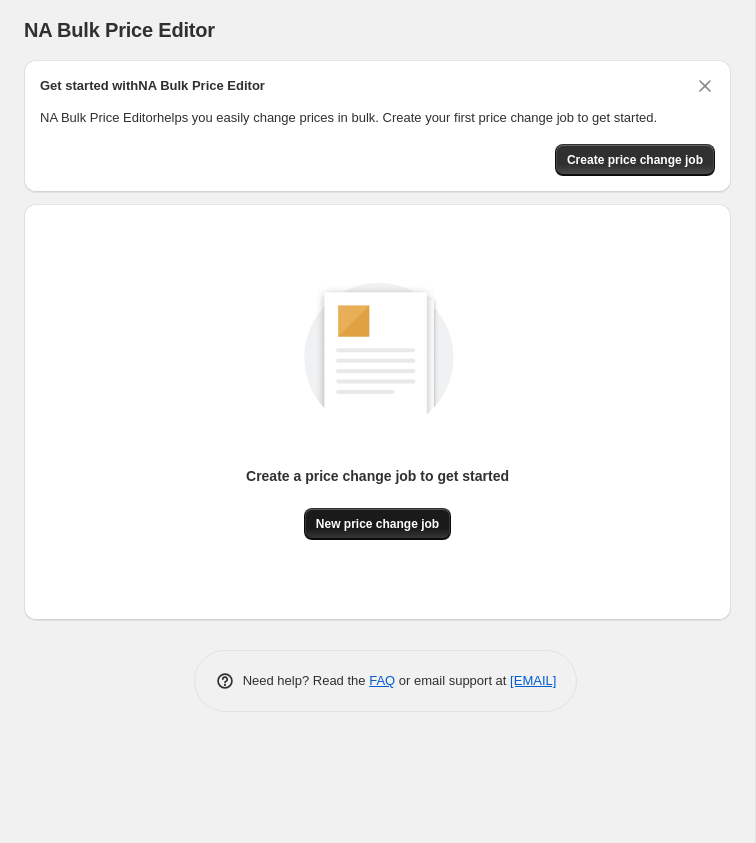 click on "New price change job" at bounding box center (377, 524) 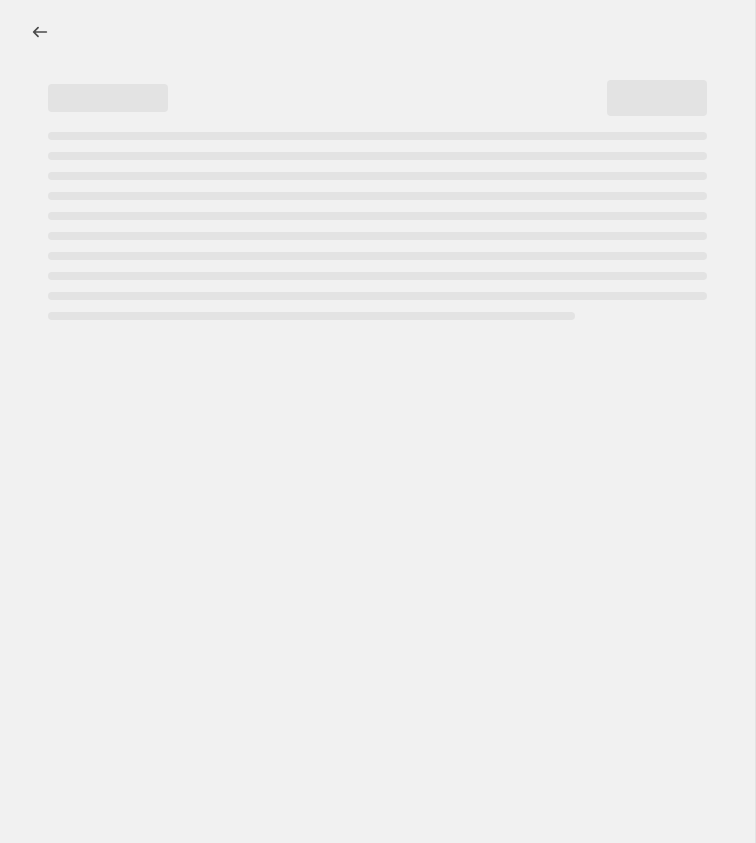select on "percentage" 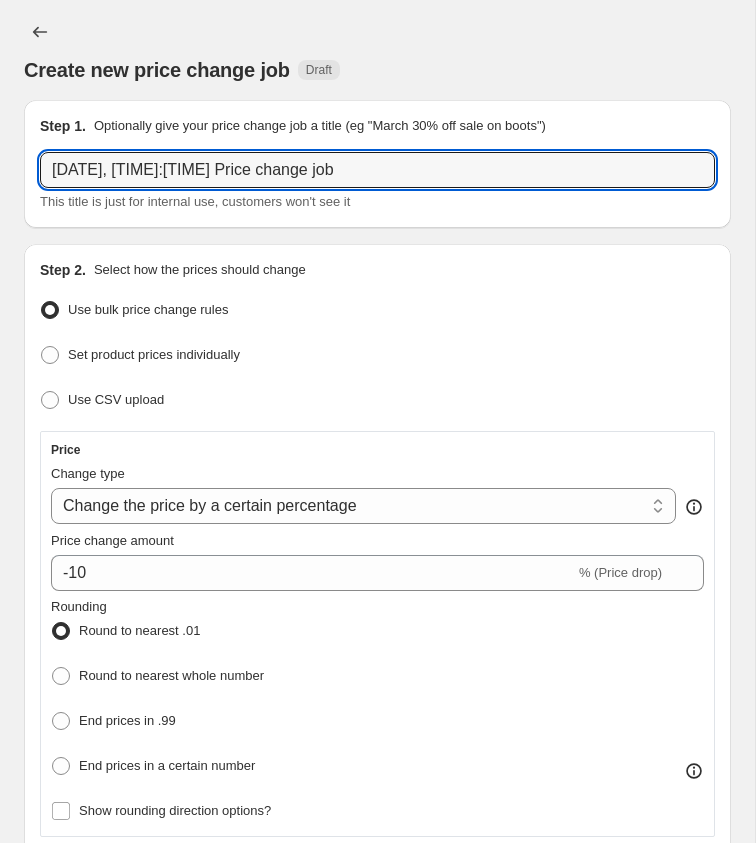 drag, startPoint x: 356, startPoint y: 169, endPoint x: 39, endPoint y: 163, distance: 317.05676 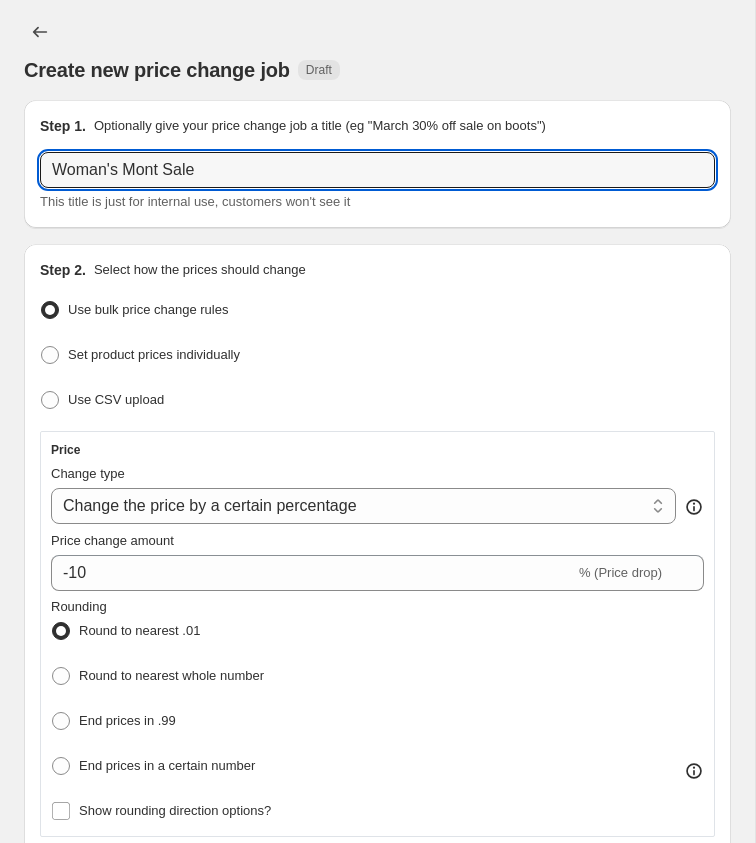 scroll, scrollTop: 0, scrollLeft: 0, axis: both 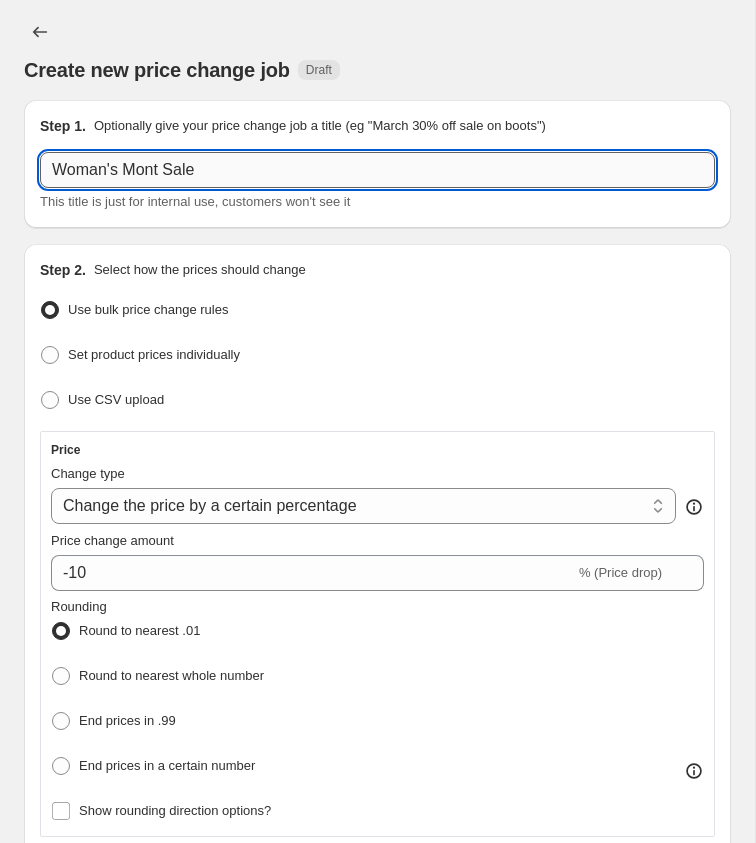 click on "Woman's Mont Sale" at bounding box center [377, 170] 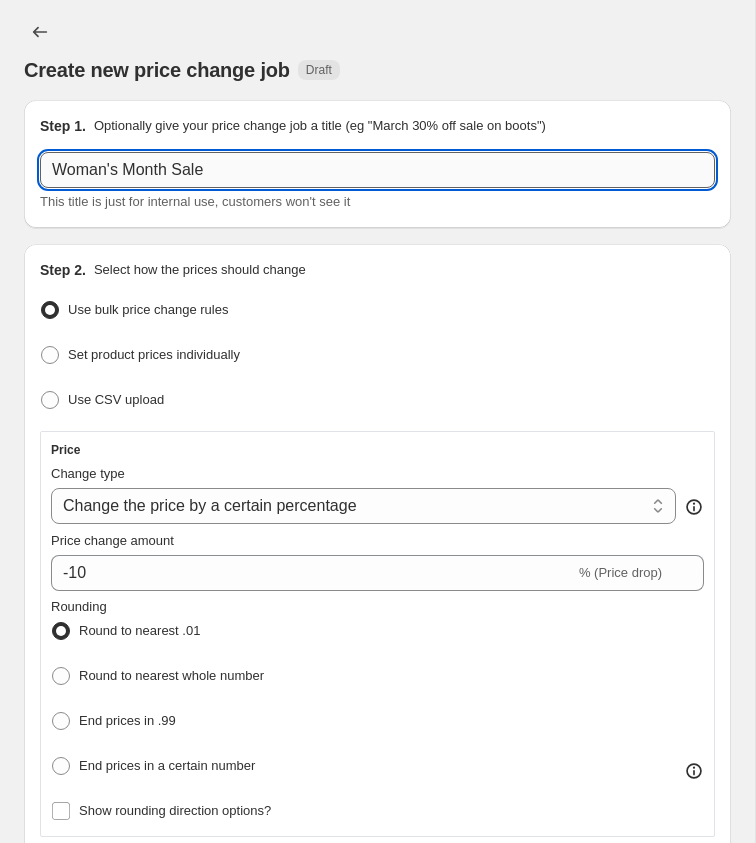 click on "Woman's Month Sale" at bounding box center [377, 170] 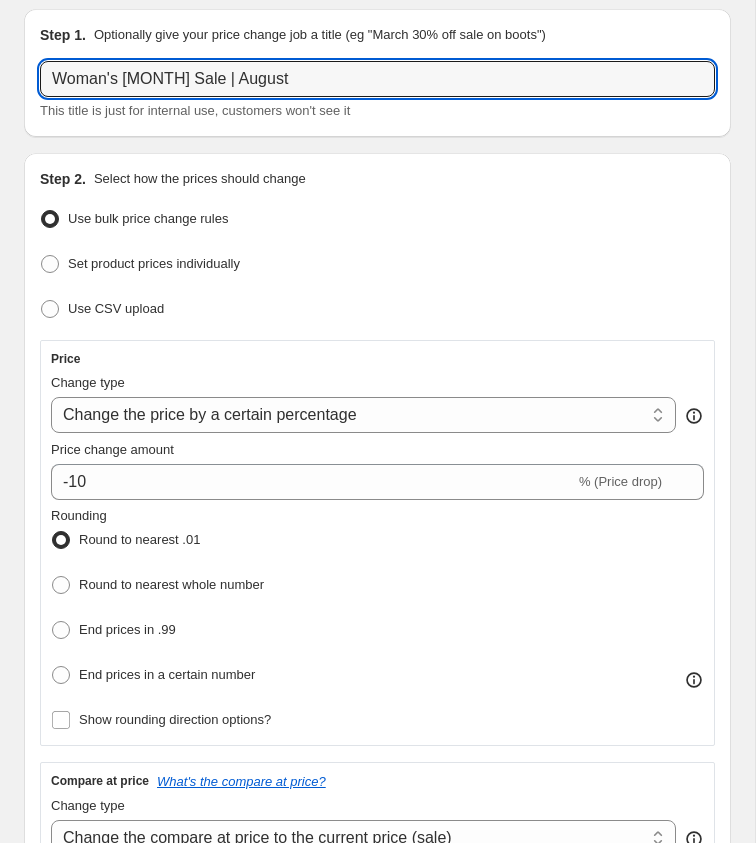scroll, scrollTop: 94, scrollLeft: 0, axis: vertical 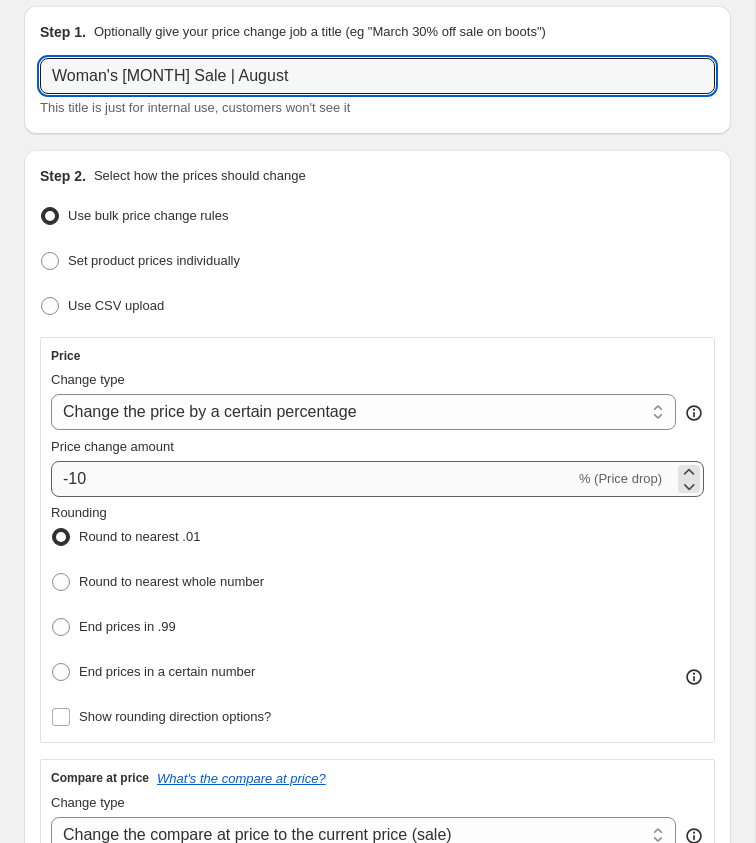 type on "Woman's Month Sale | August" 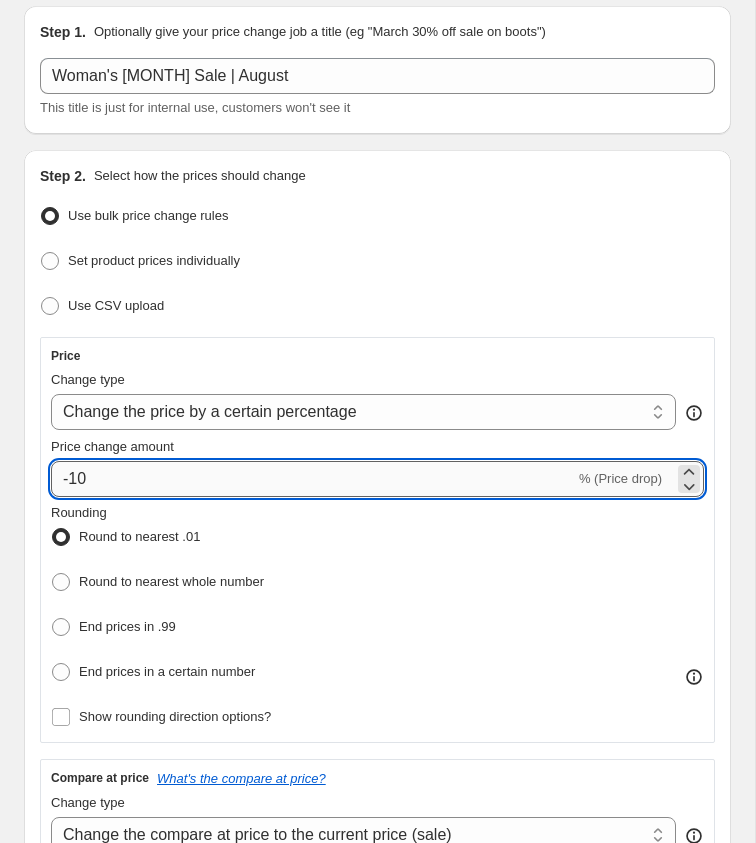 click on "-10" at bounding box center (313, 479) 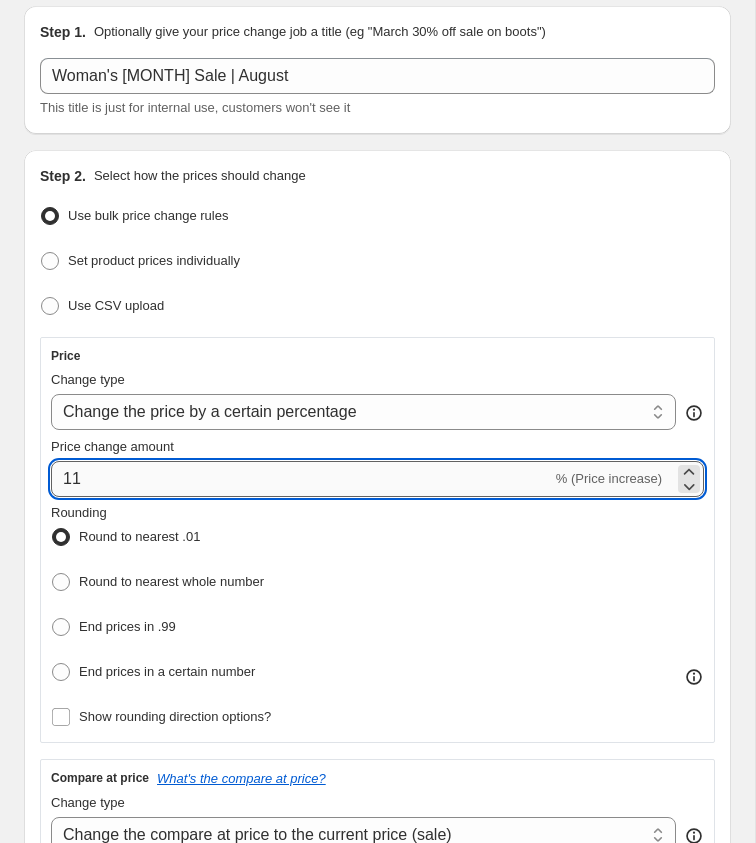 type on "1" 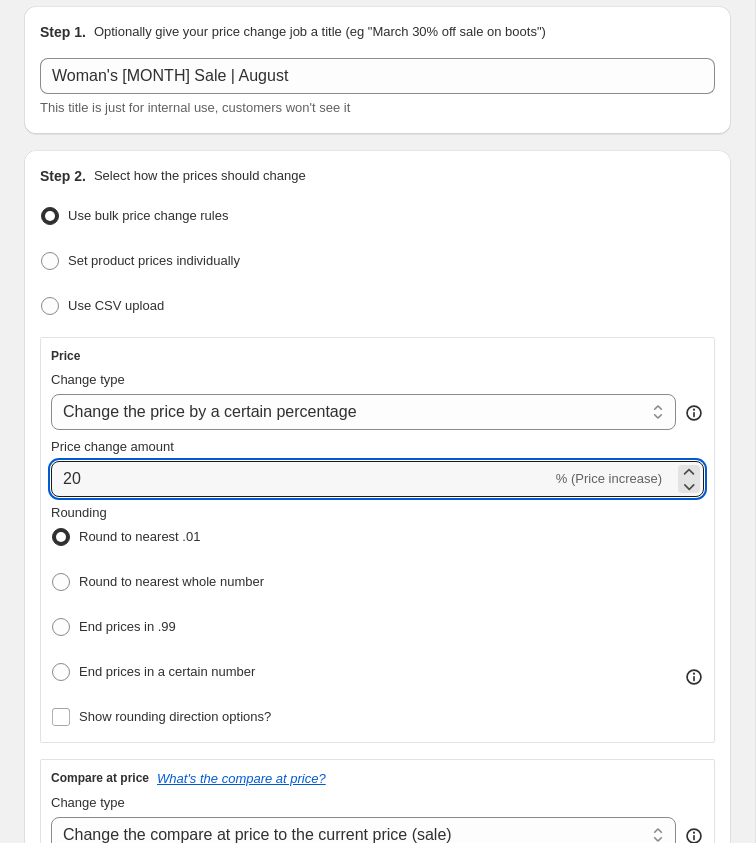 type on "20" 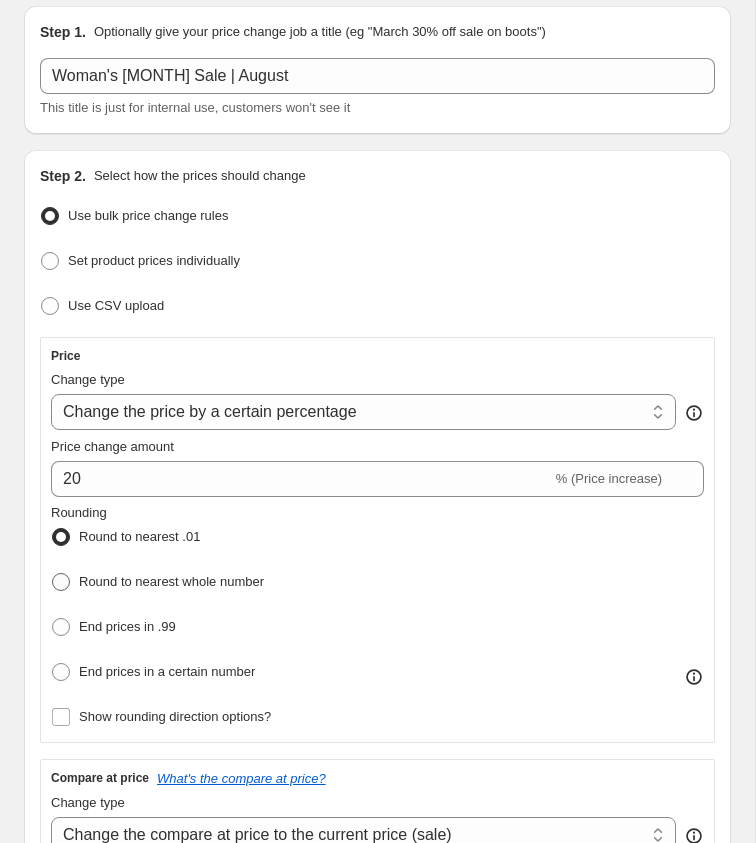 click at bounding box center (61, 582) 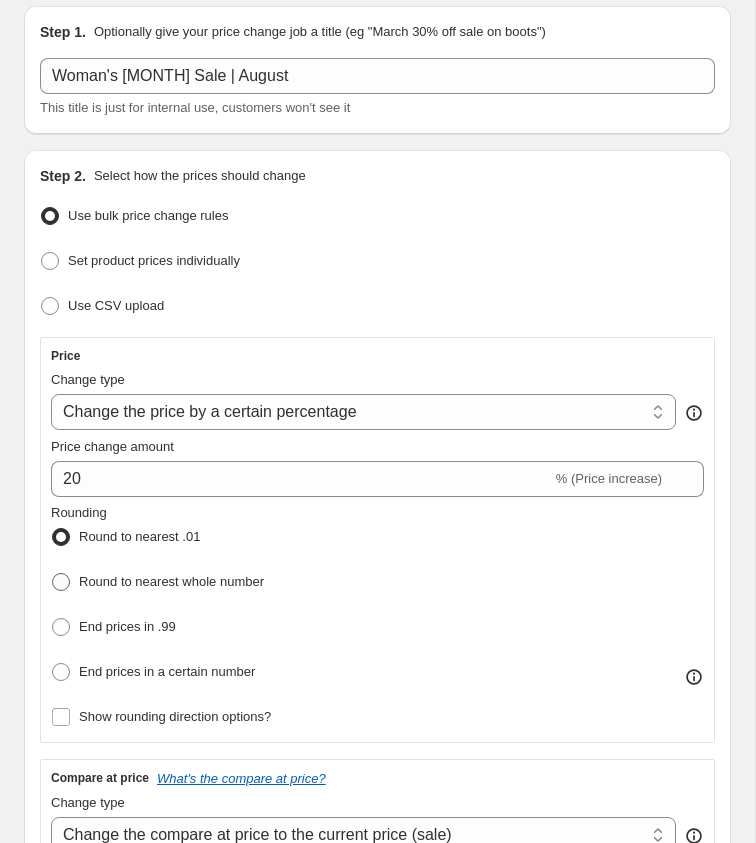 radio on "true" 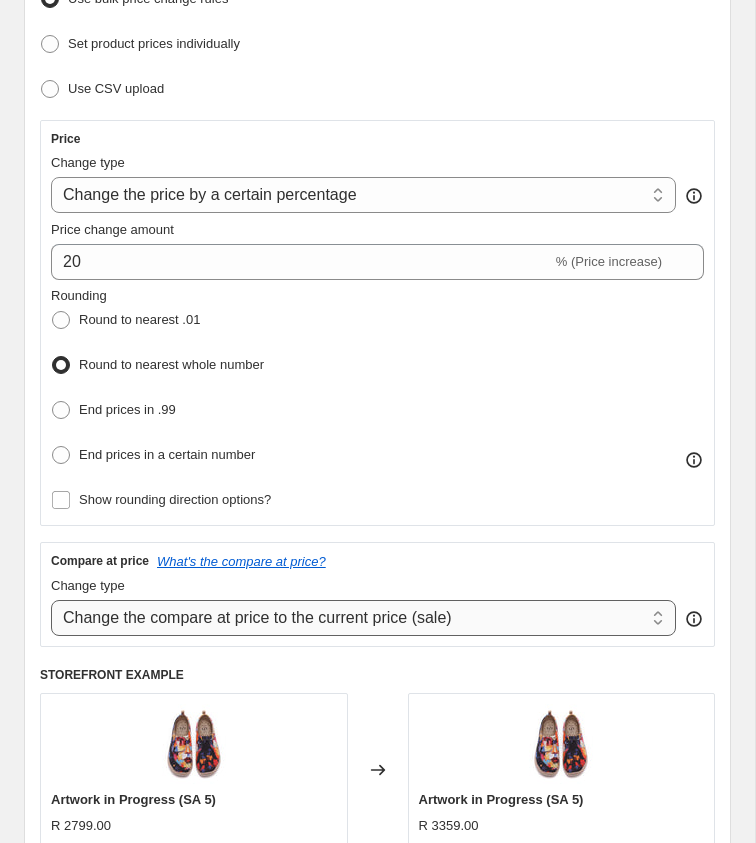 scroll, scrollTop: 300, scrollLeft: 0, axis: vertical 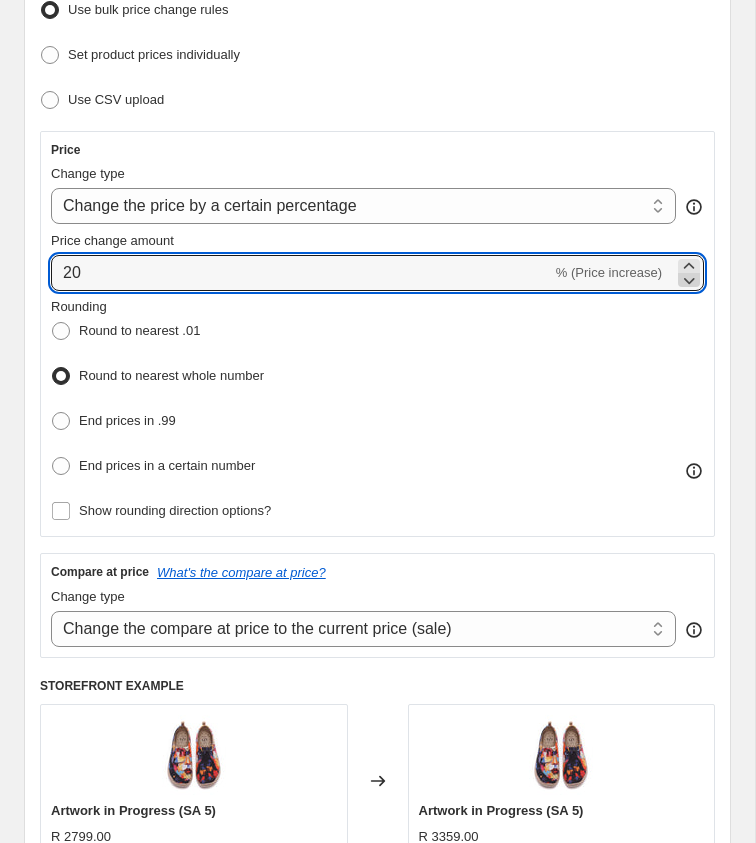 click 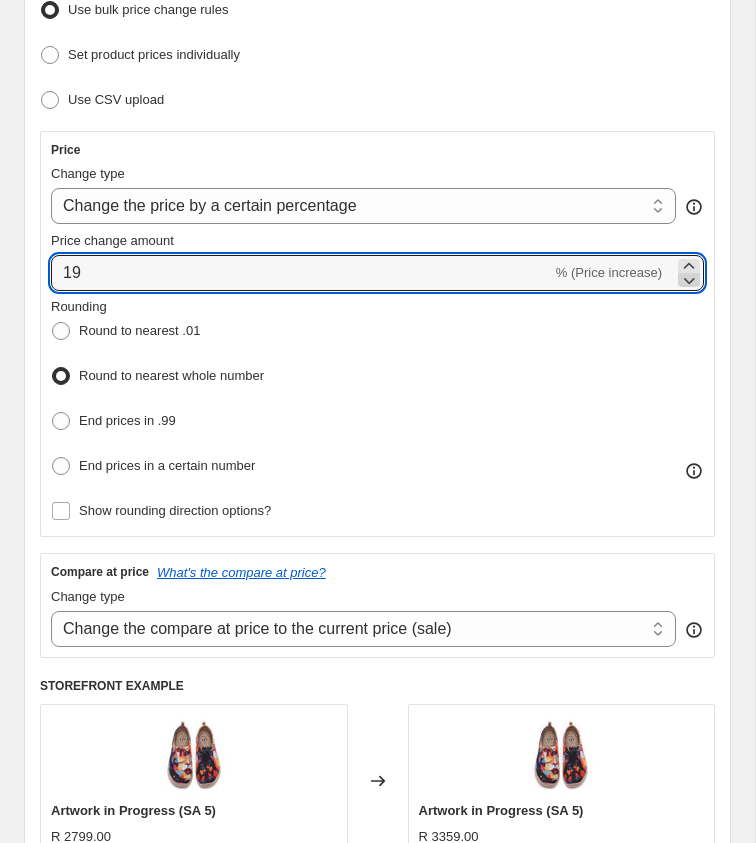 click 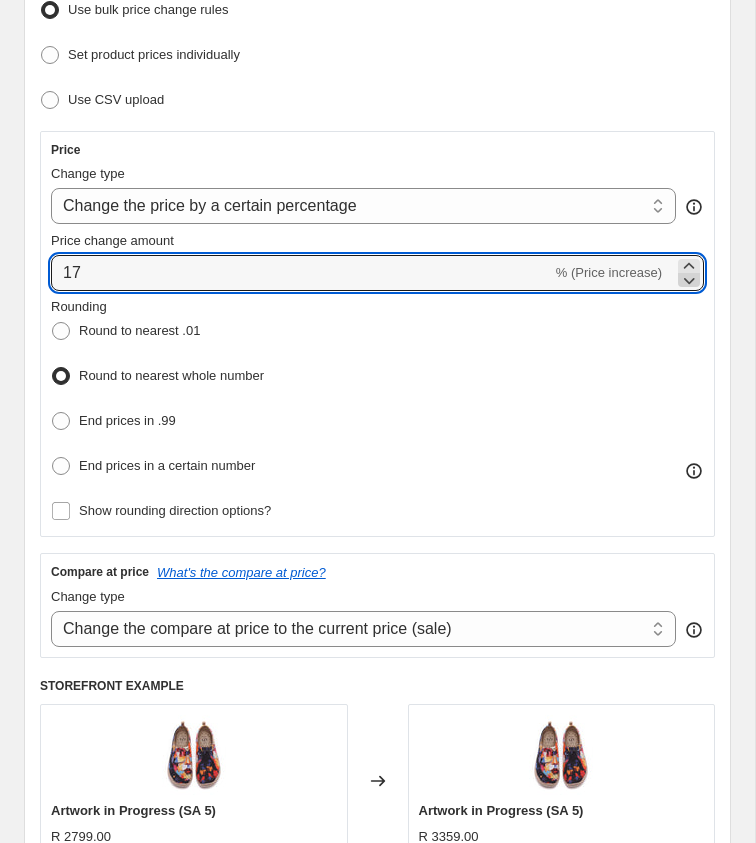 click 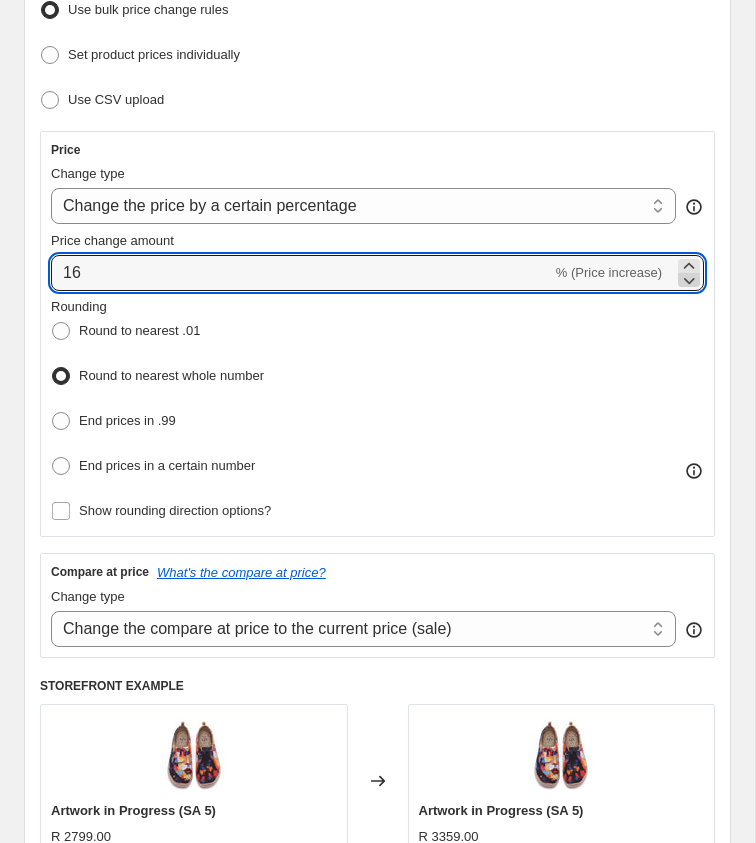 click 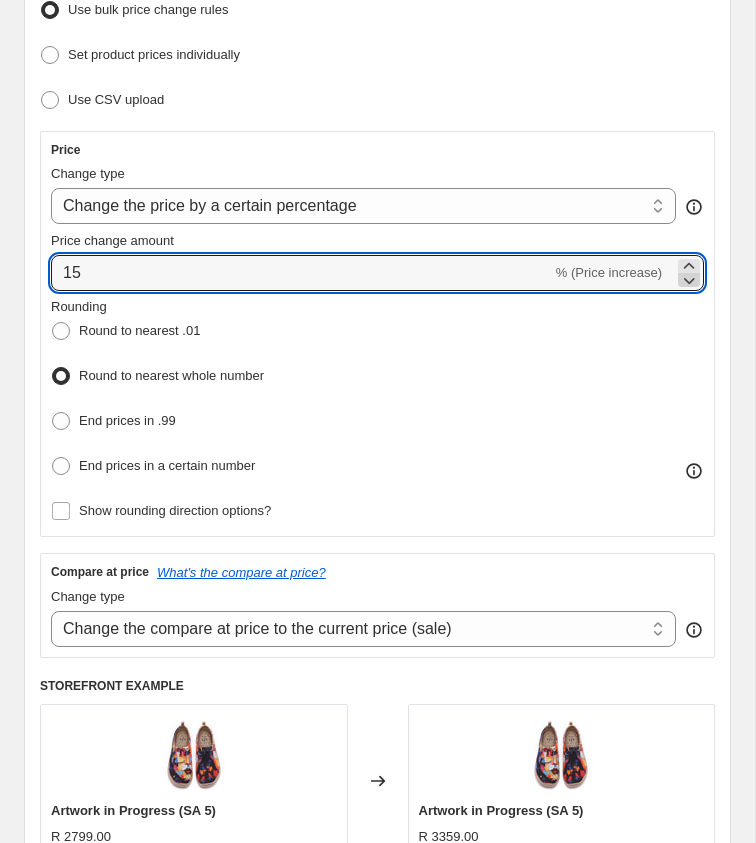 click 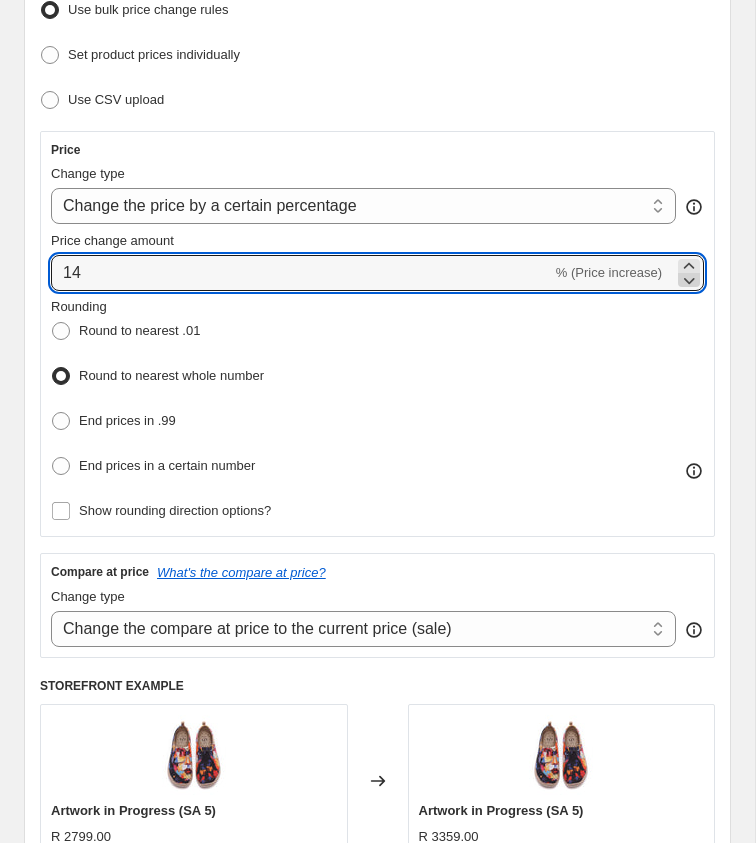 click 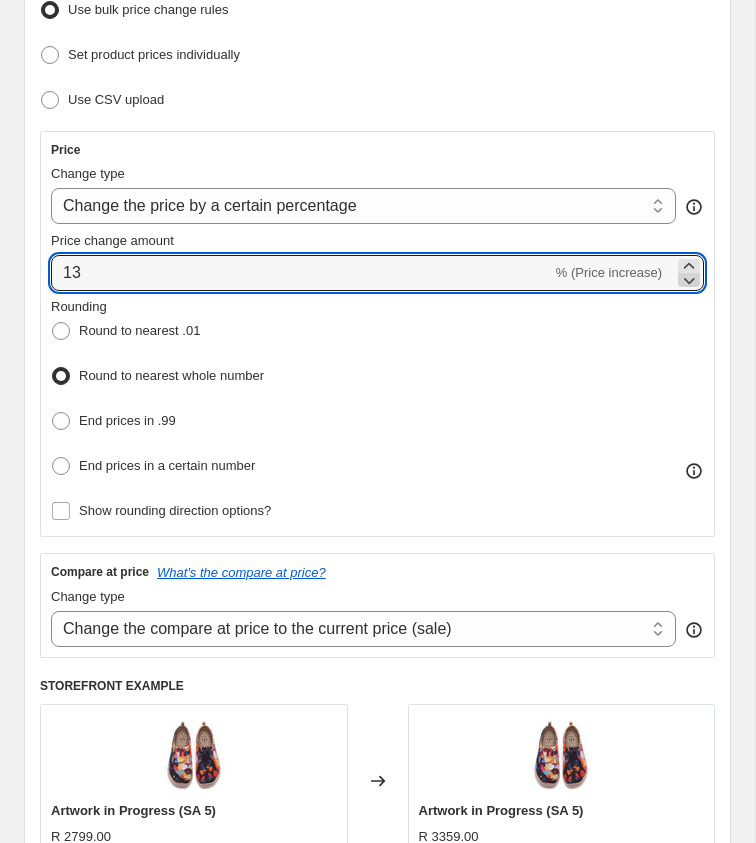 click 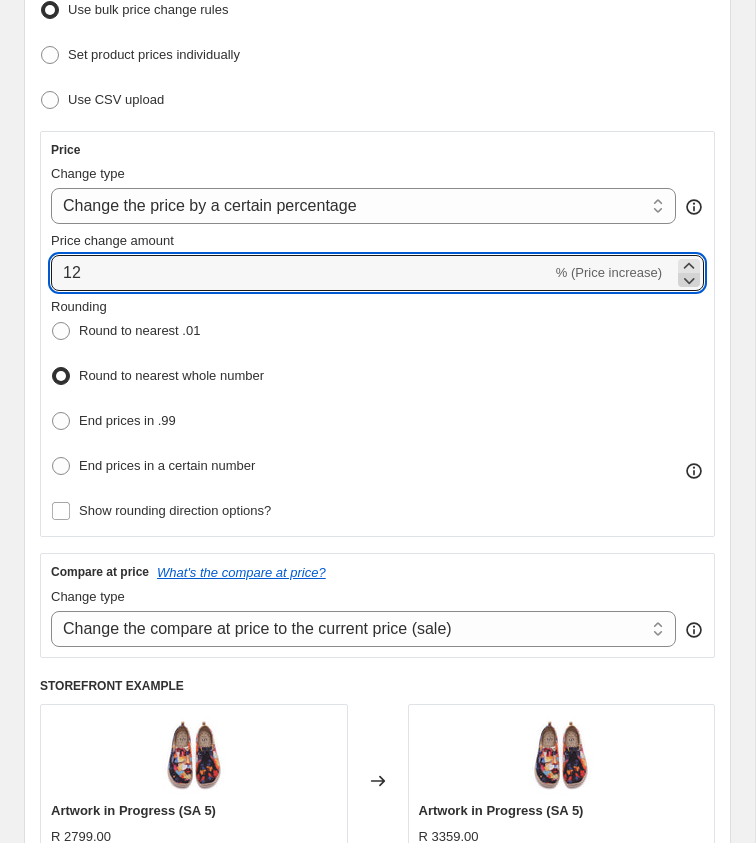 click 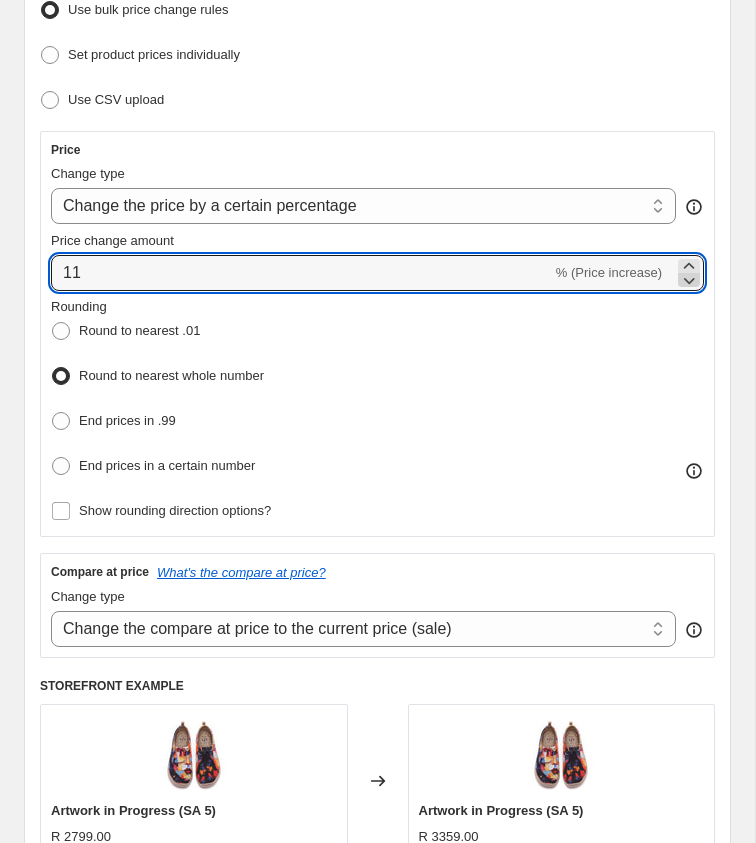 click 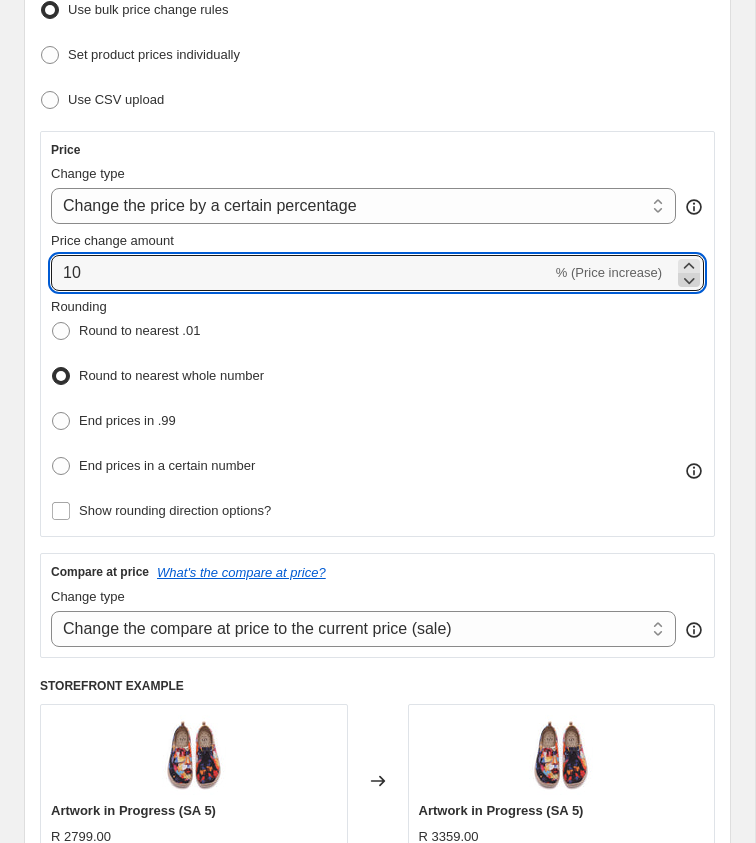 click 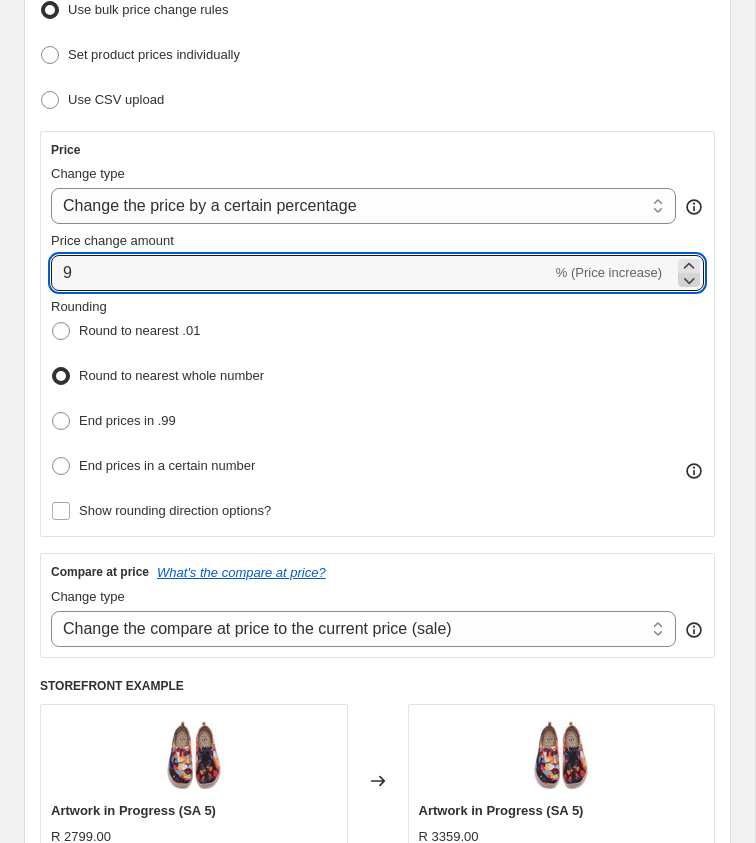 click 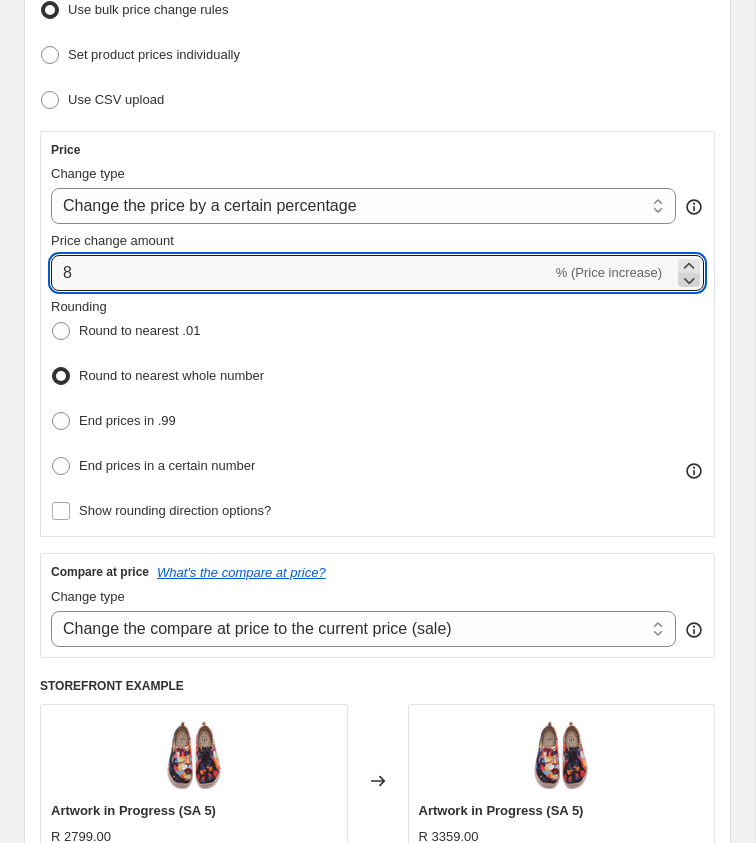 click 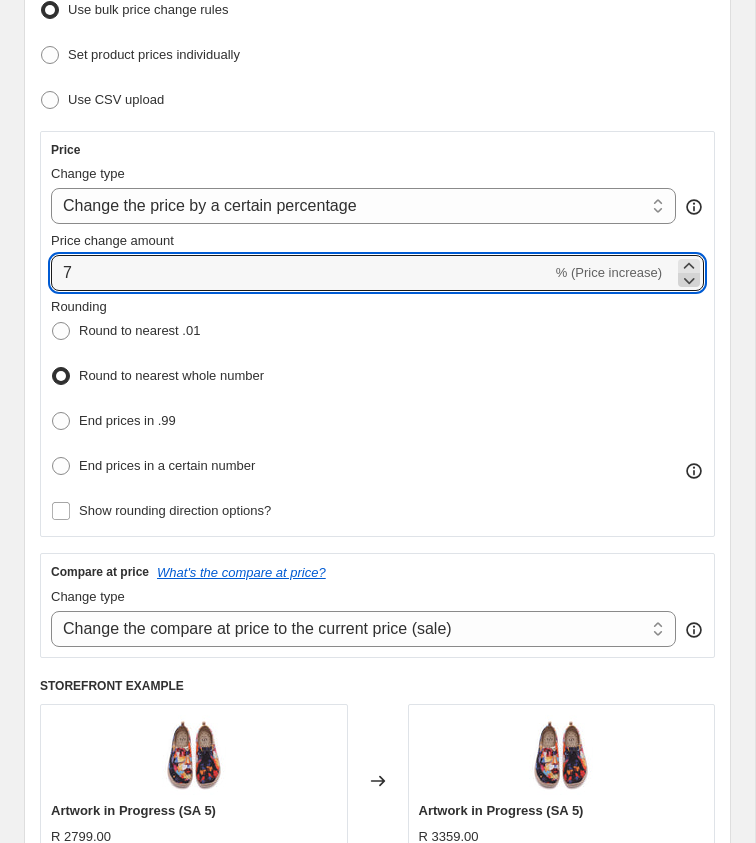 click 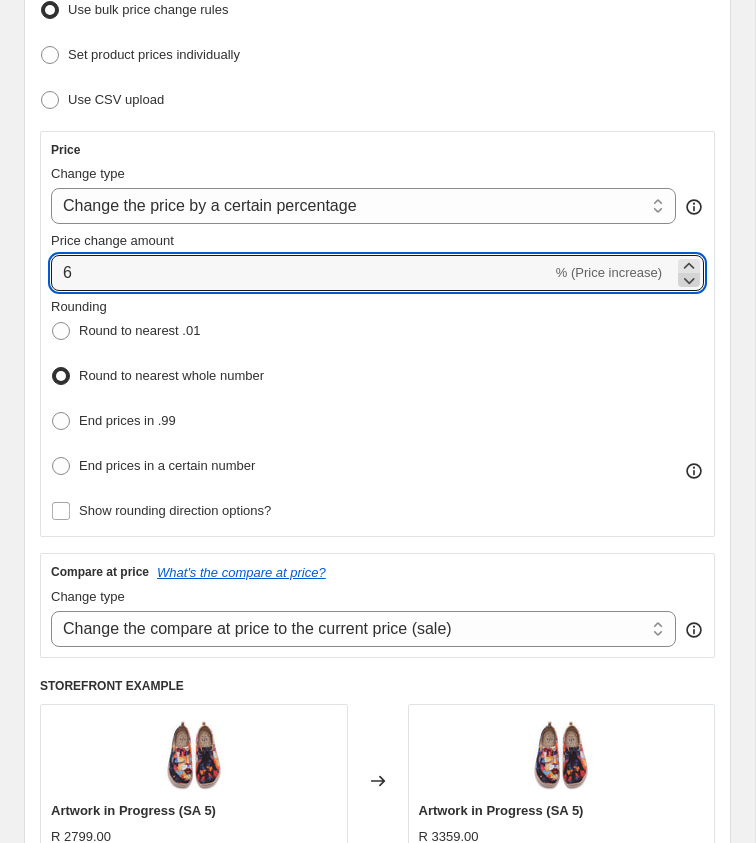 click 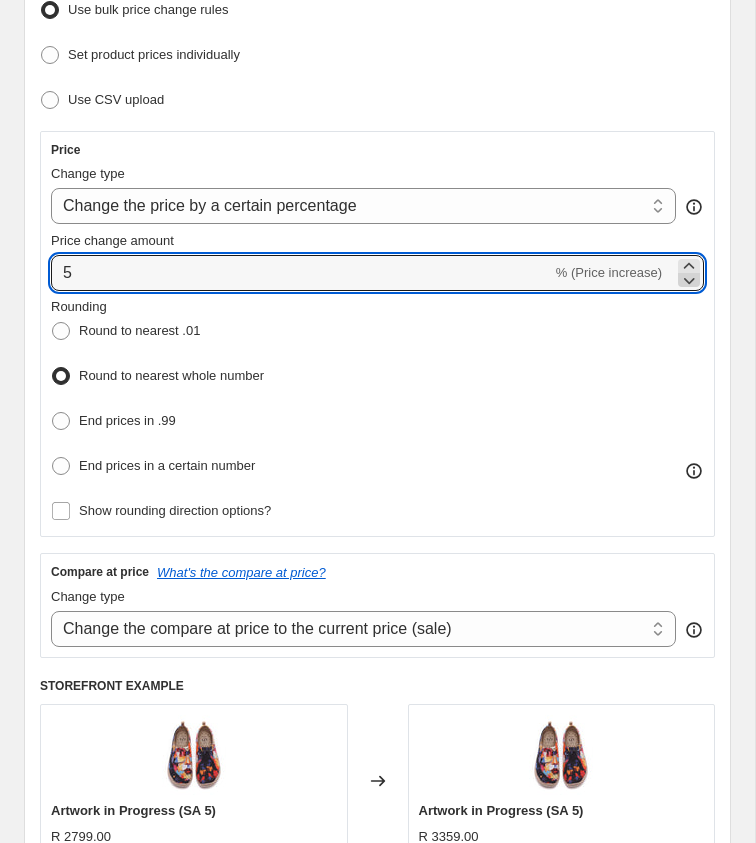 click 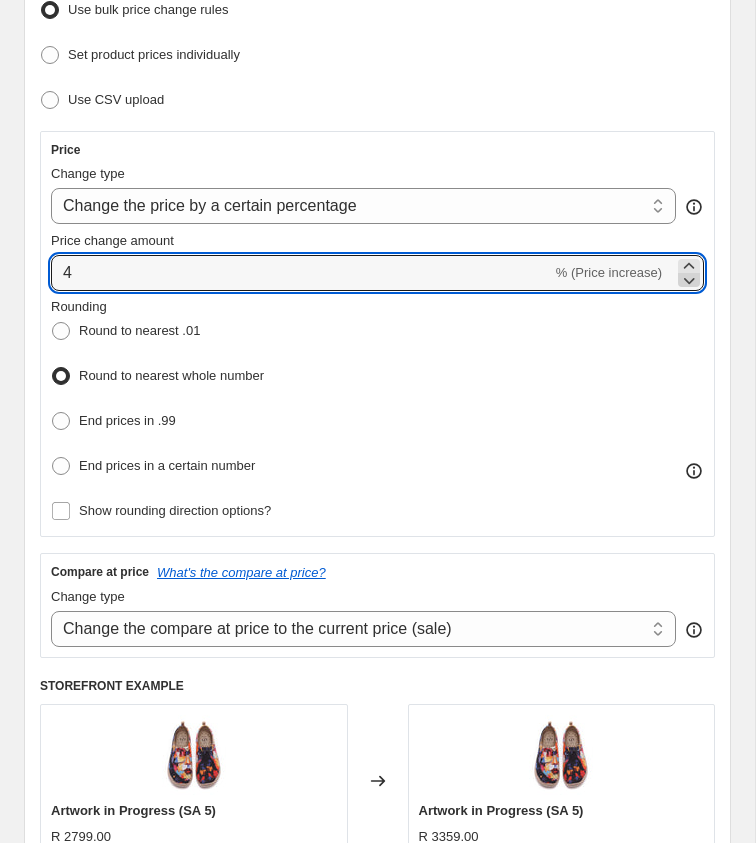 click 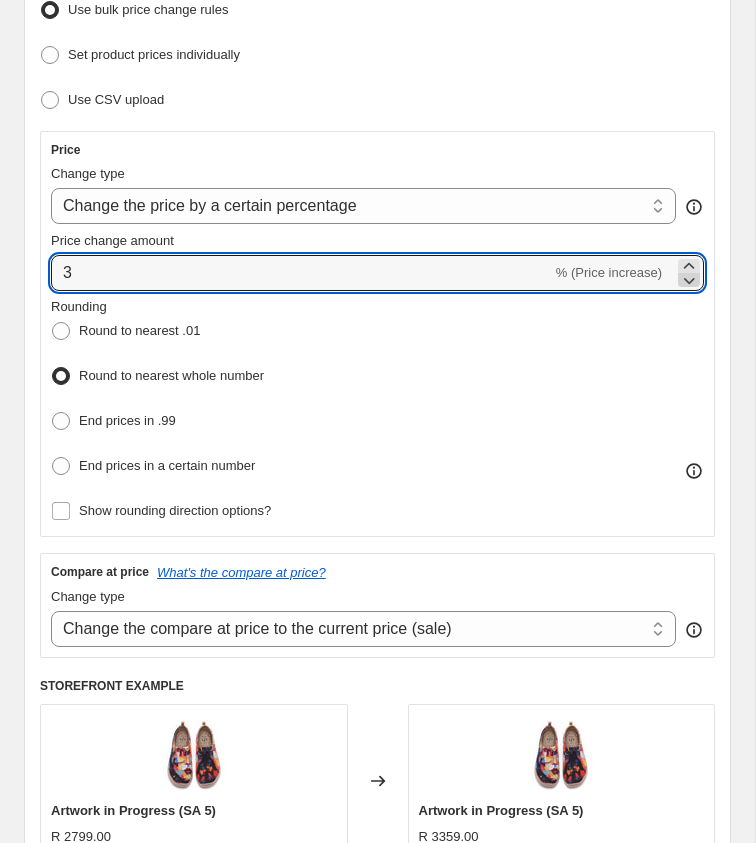 click 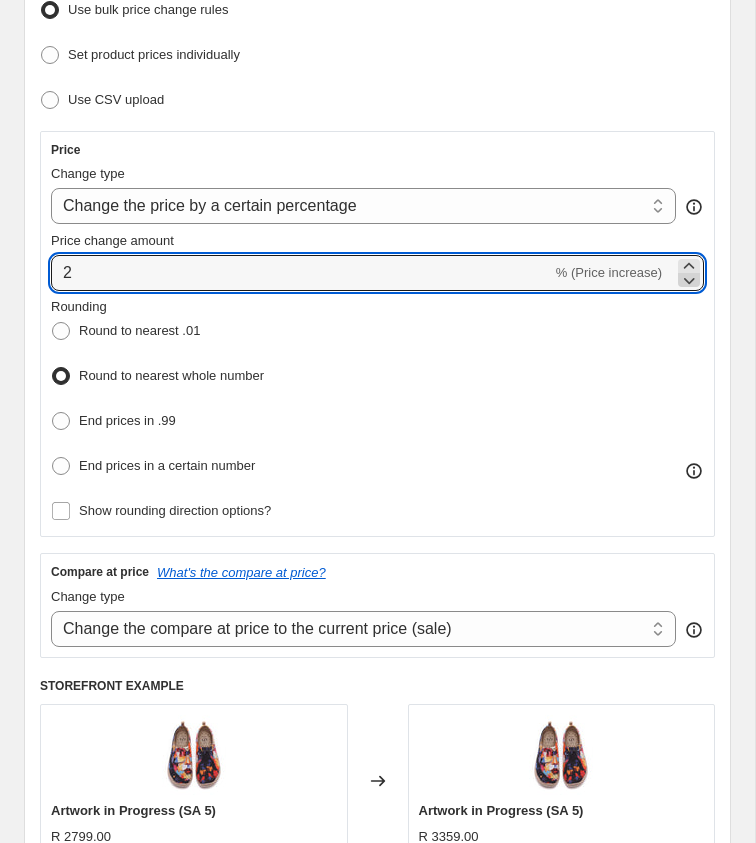 click 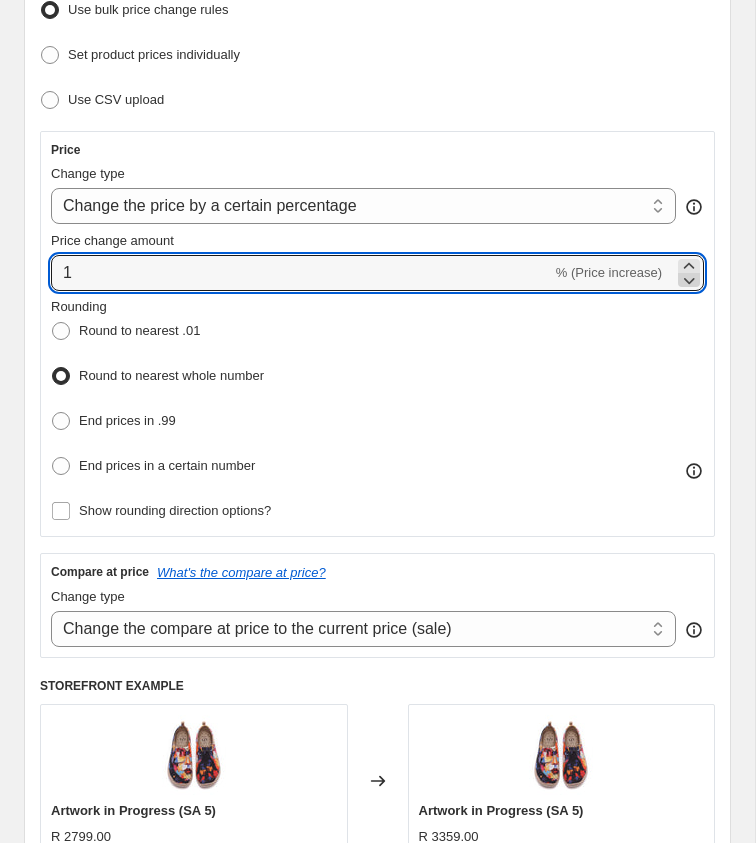 click 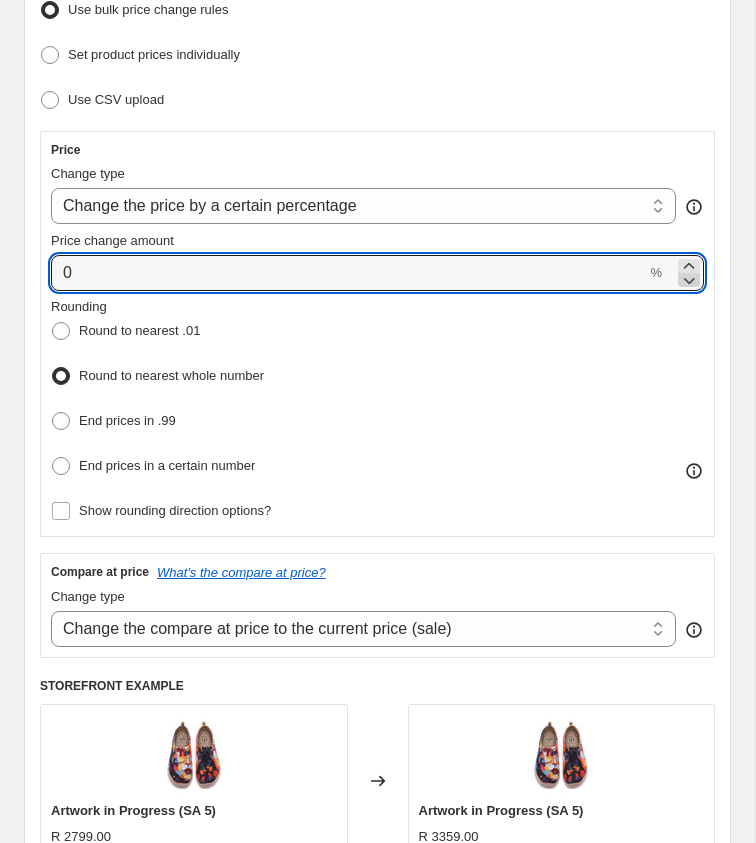 click 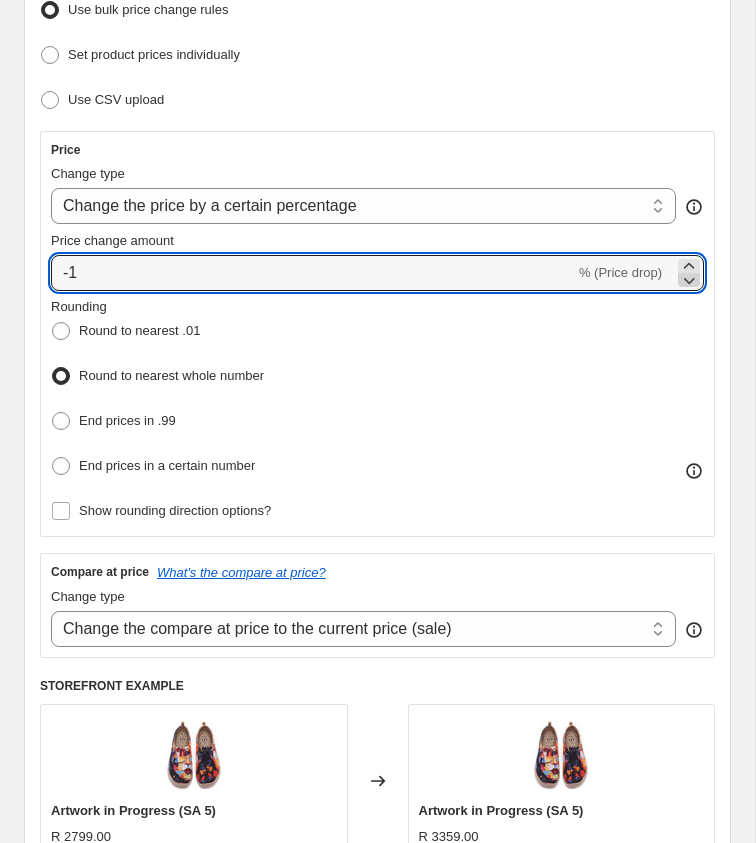 click 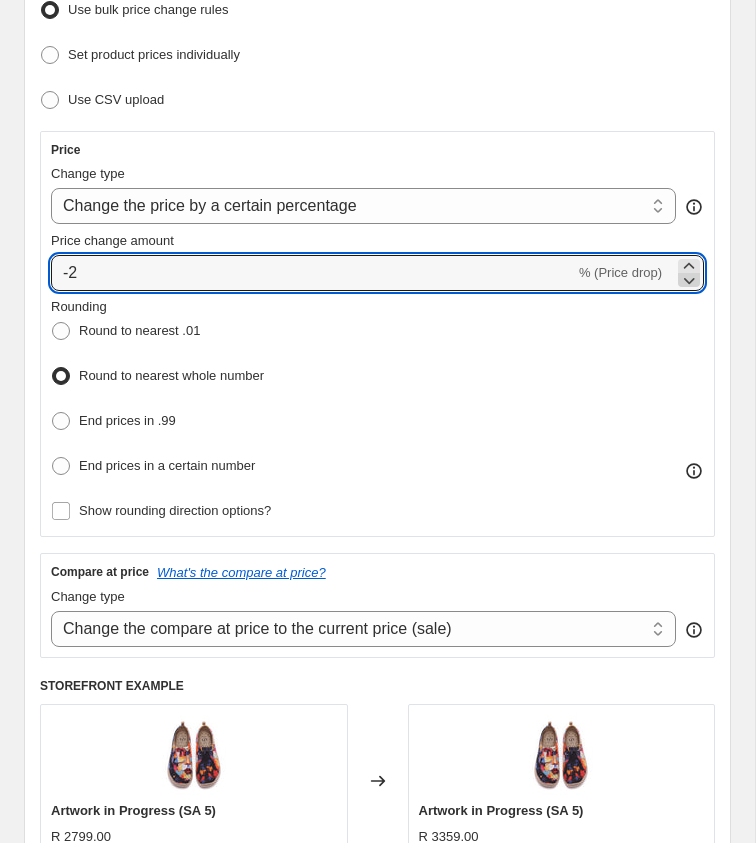 click 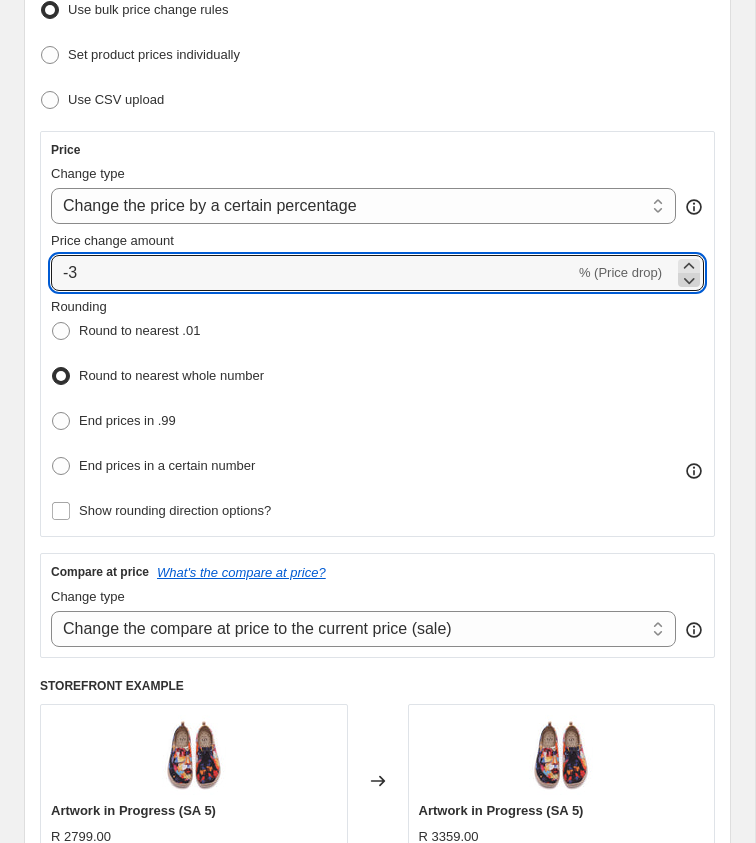 click 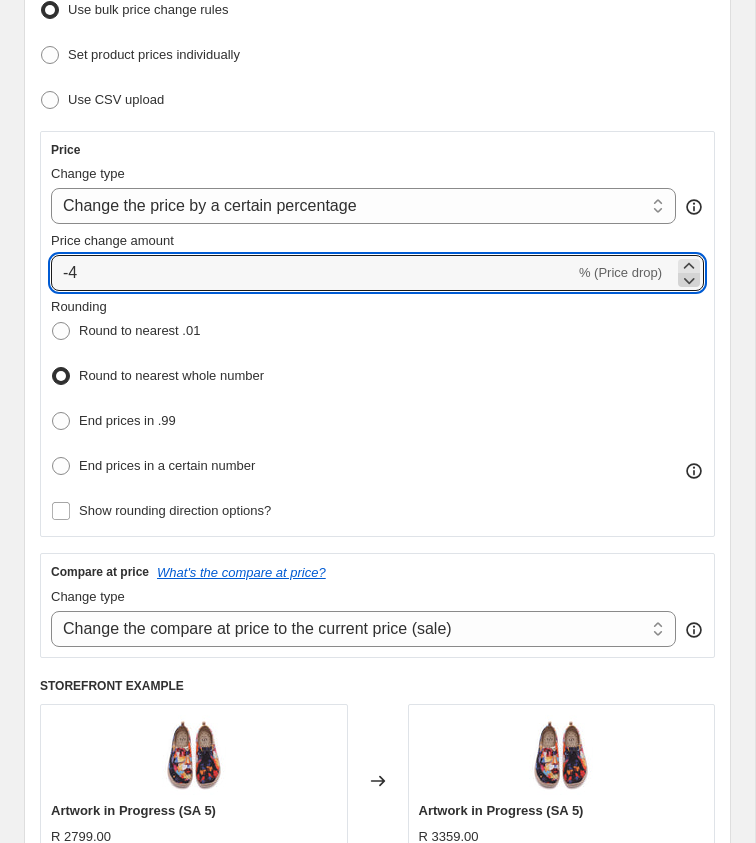 click 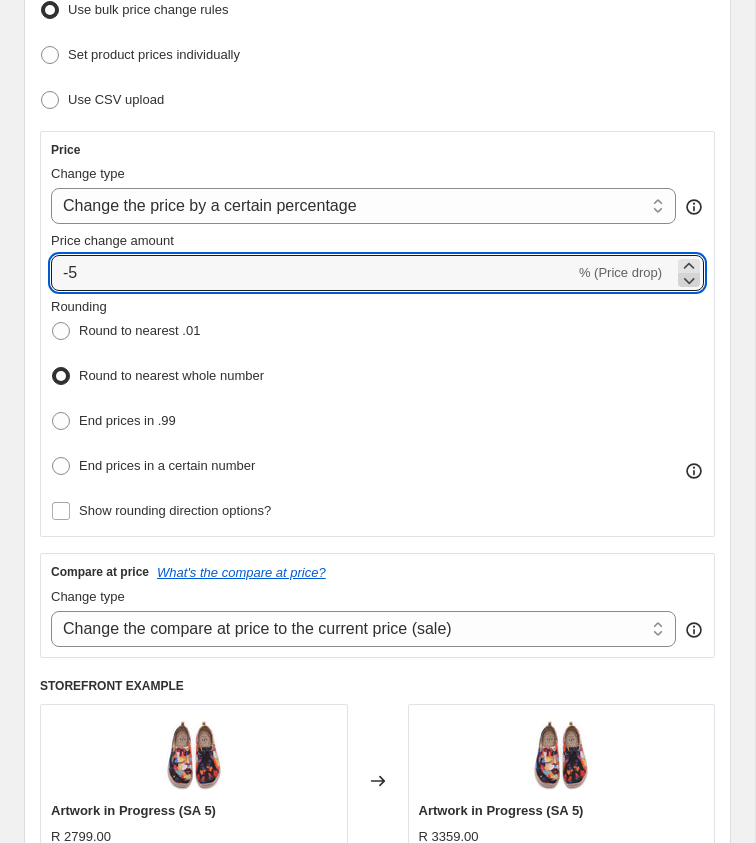 click 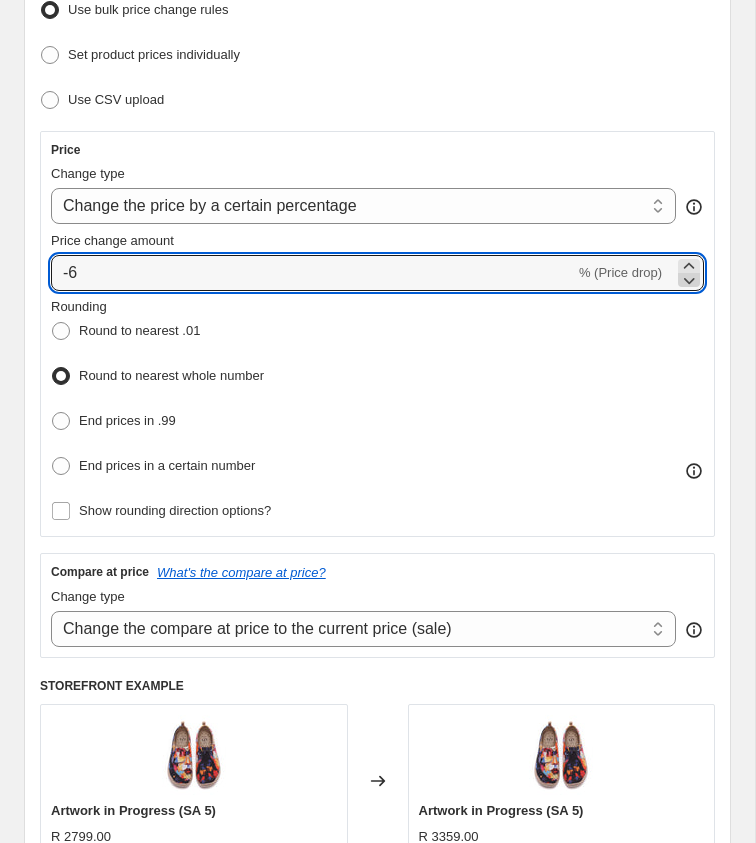 click 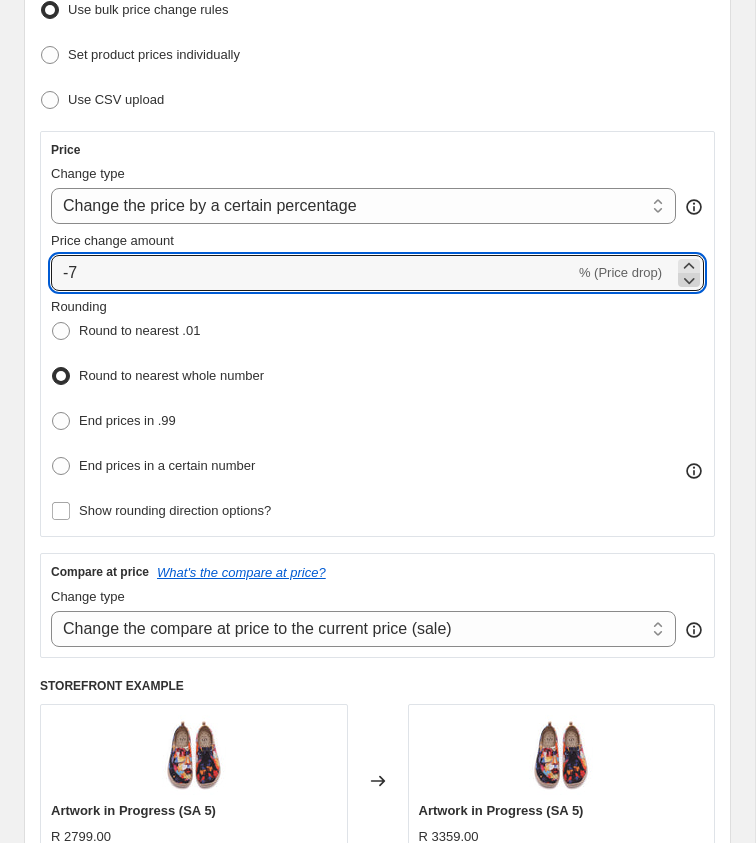 click 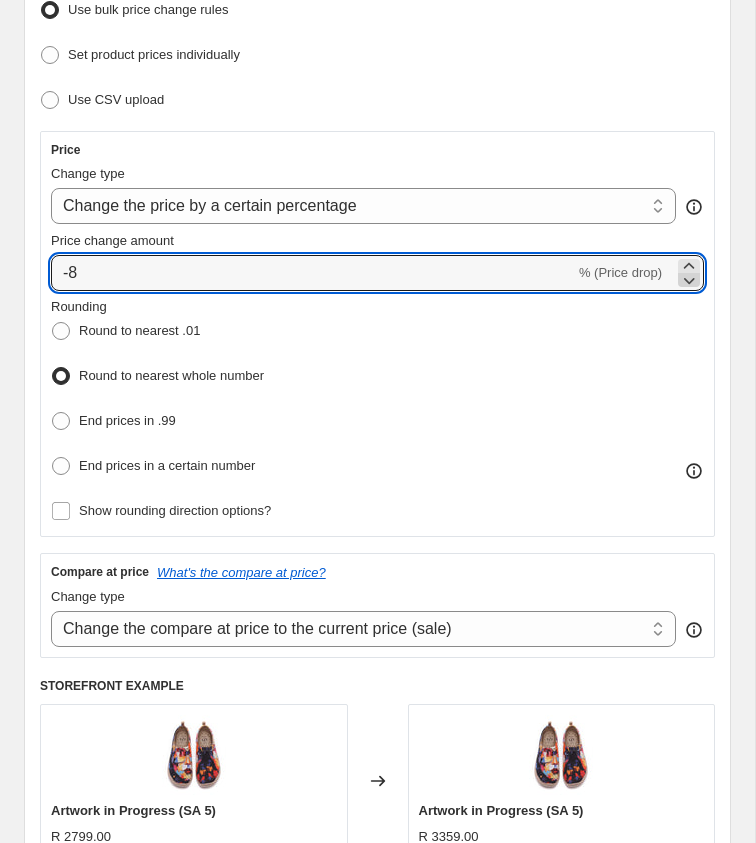 click 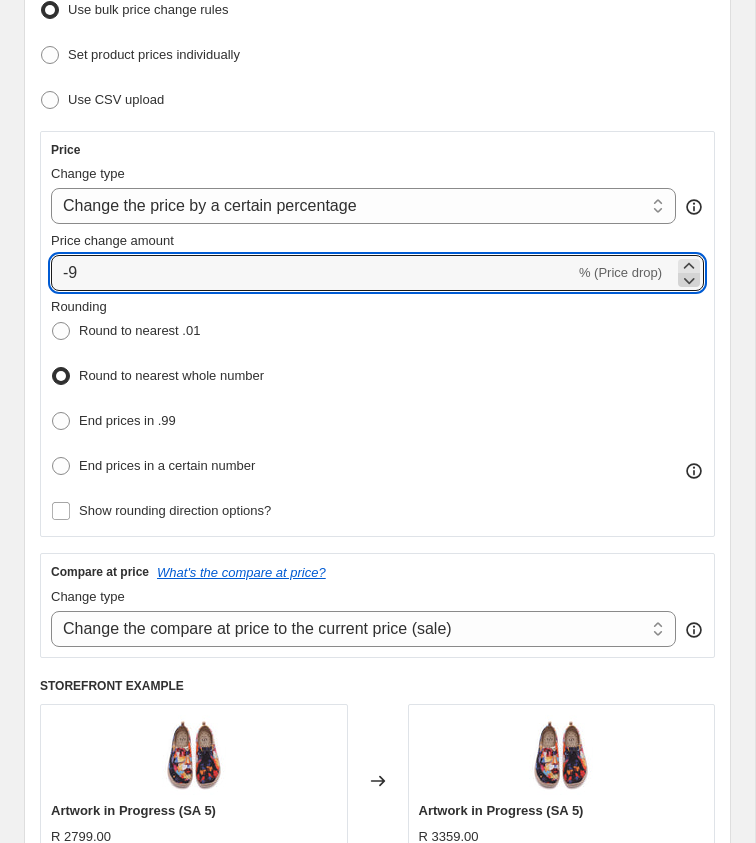 click 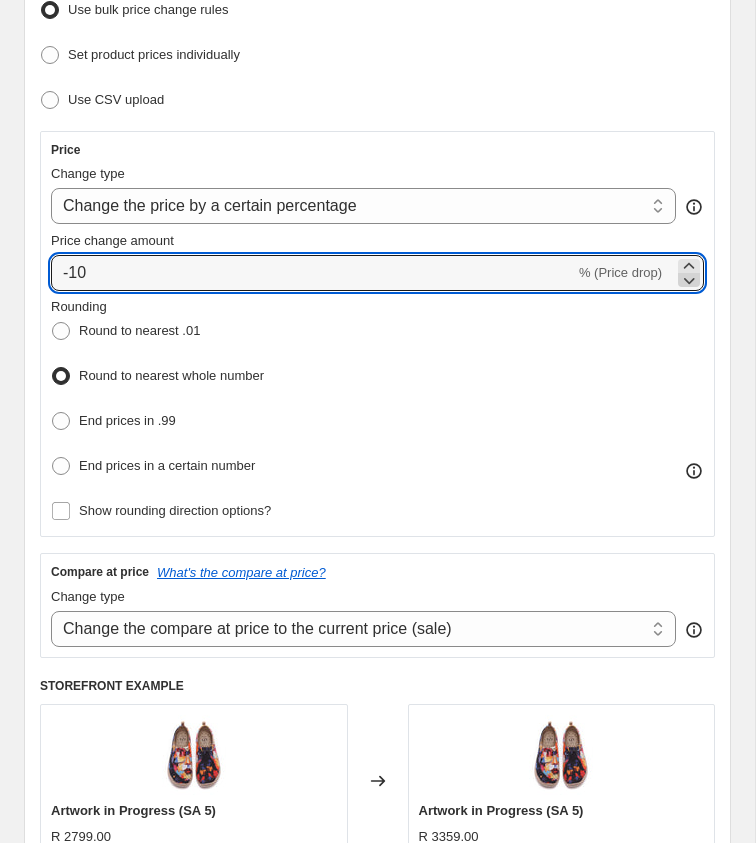 click 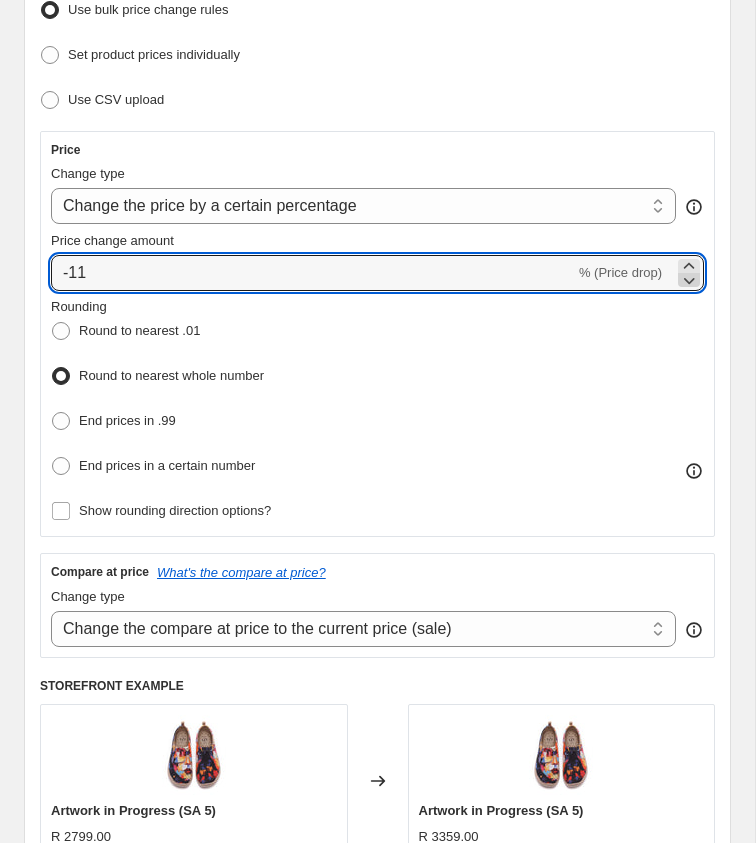 click 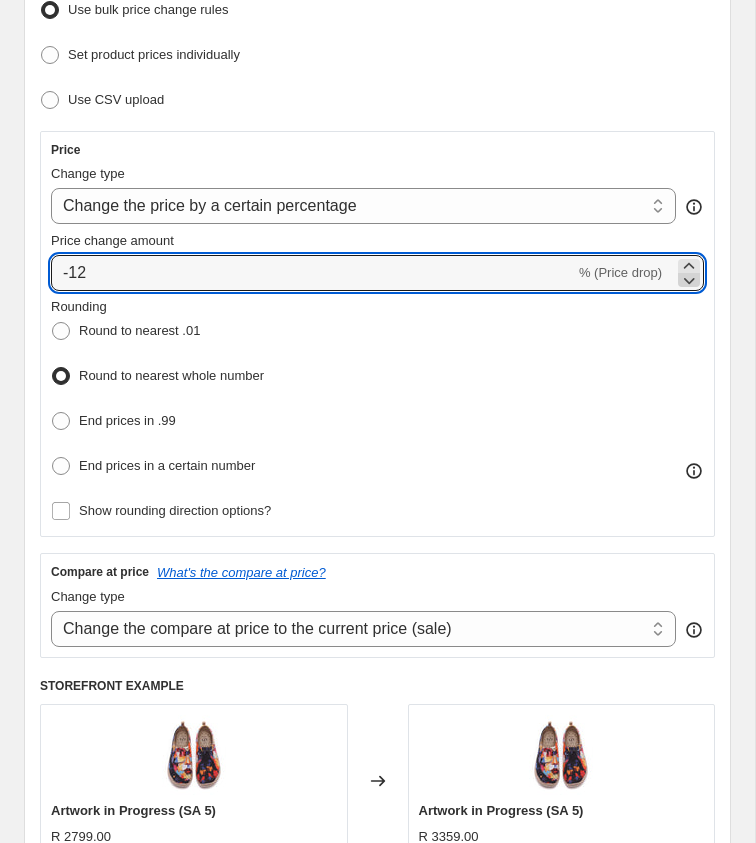 click 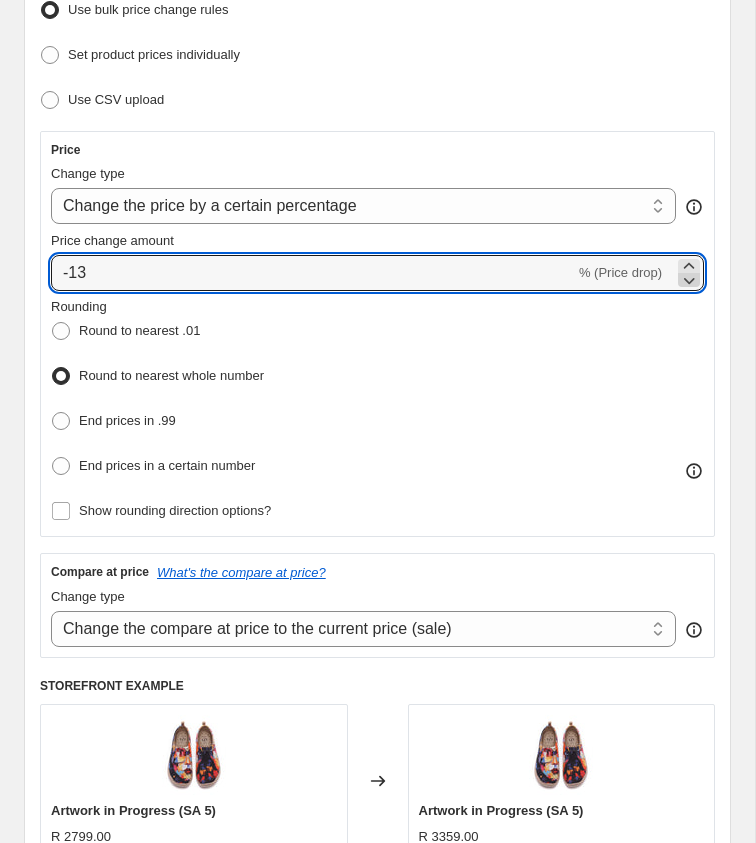 click 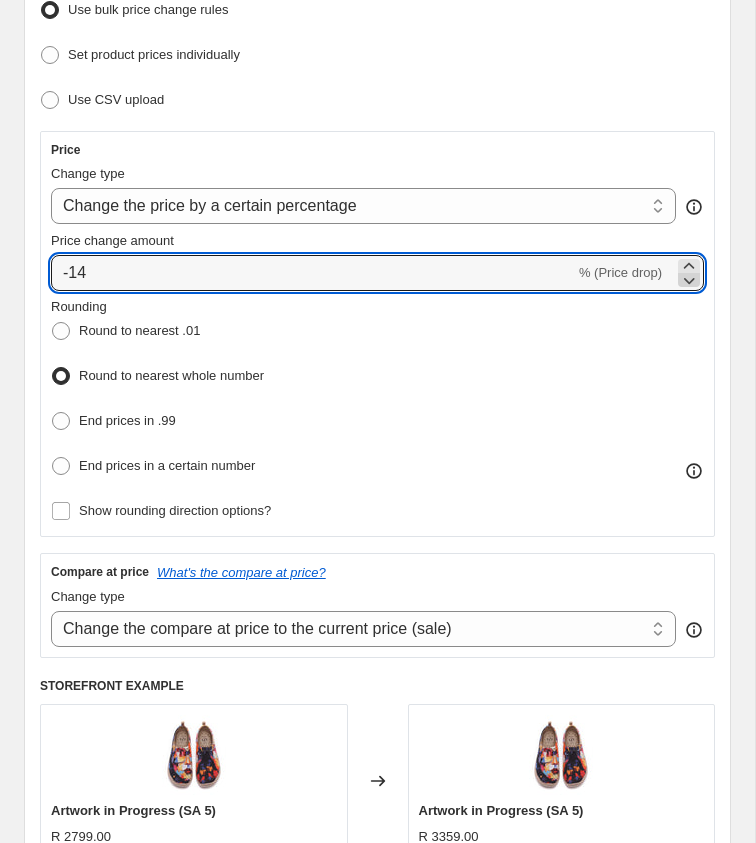 click 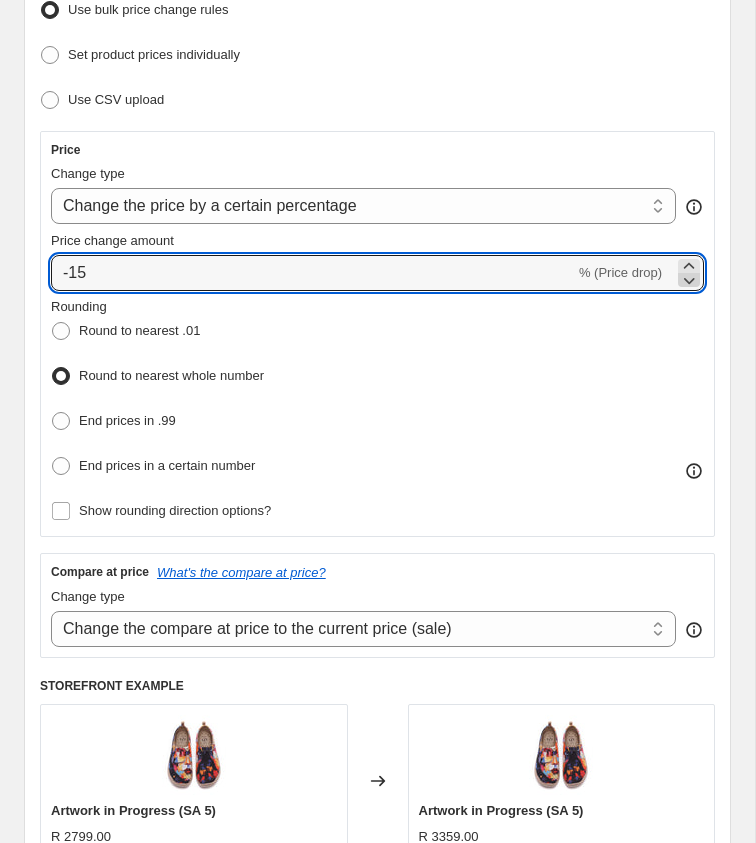 click 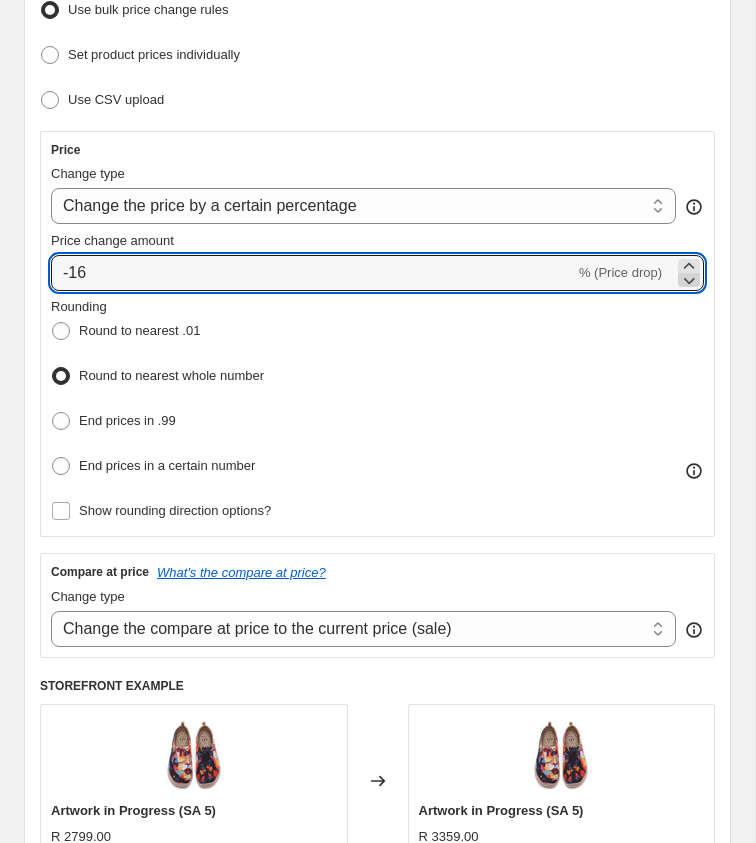 click 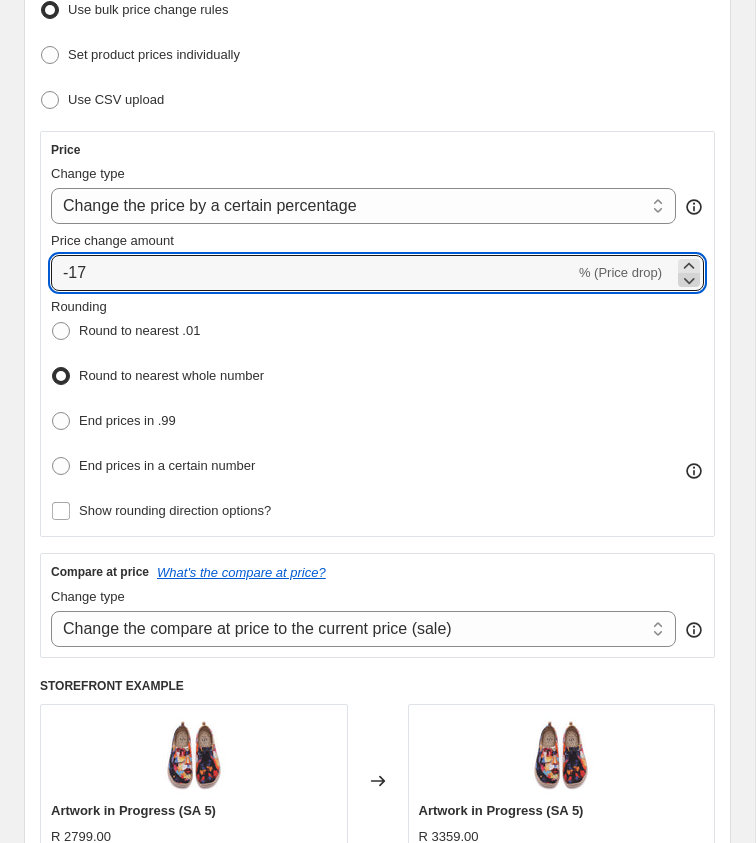click 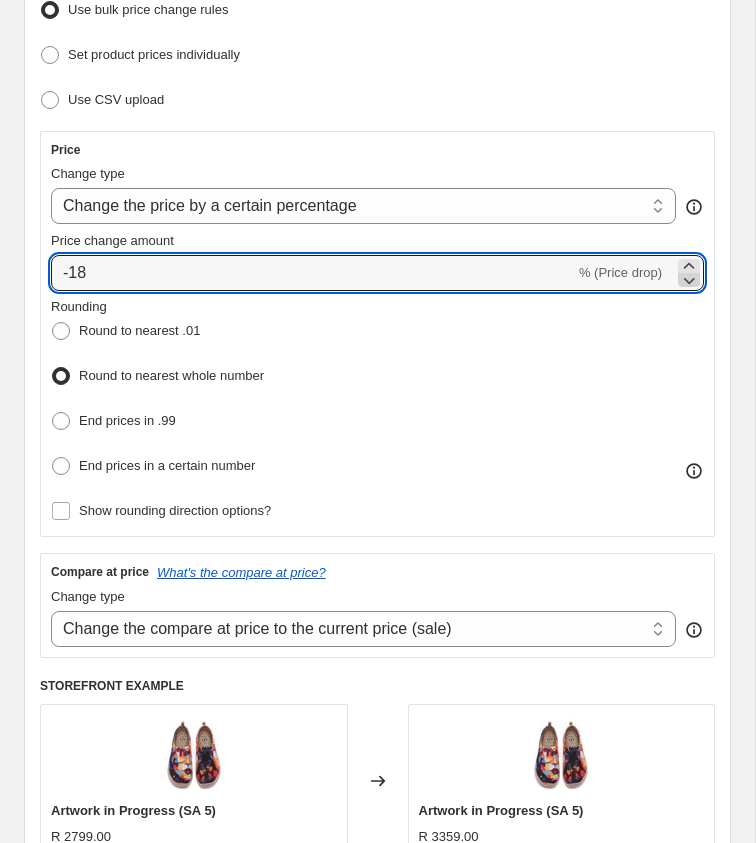 click 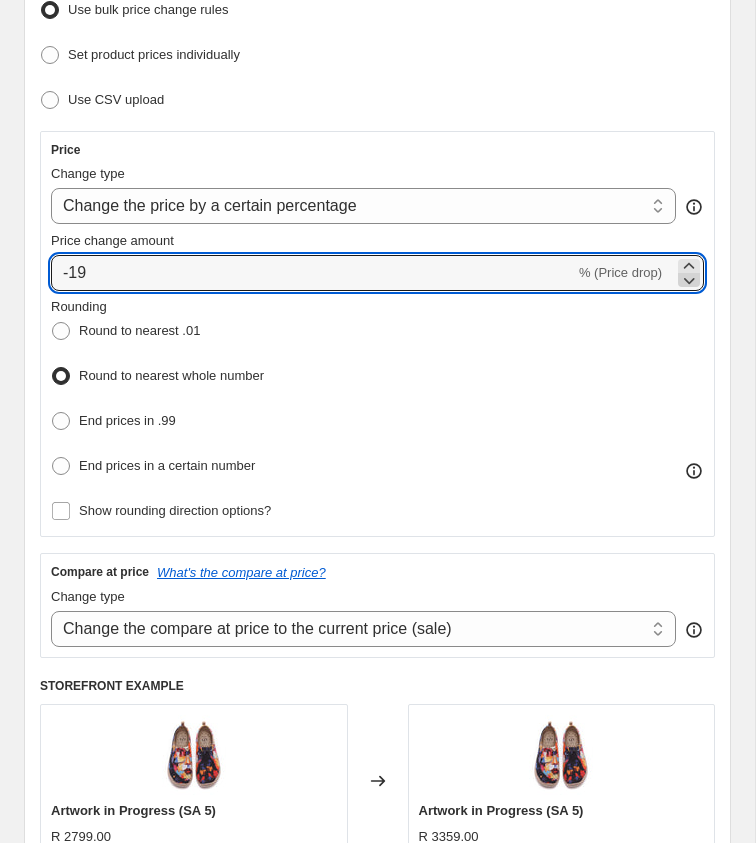 click 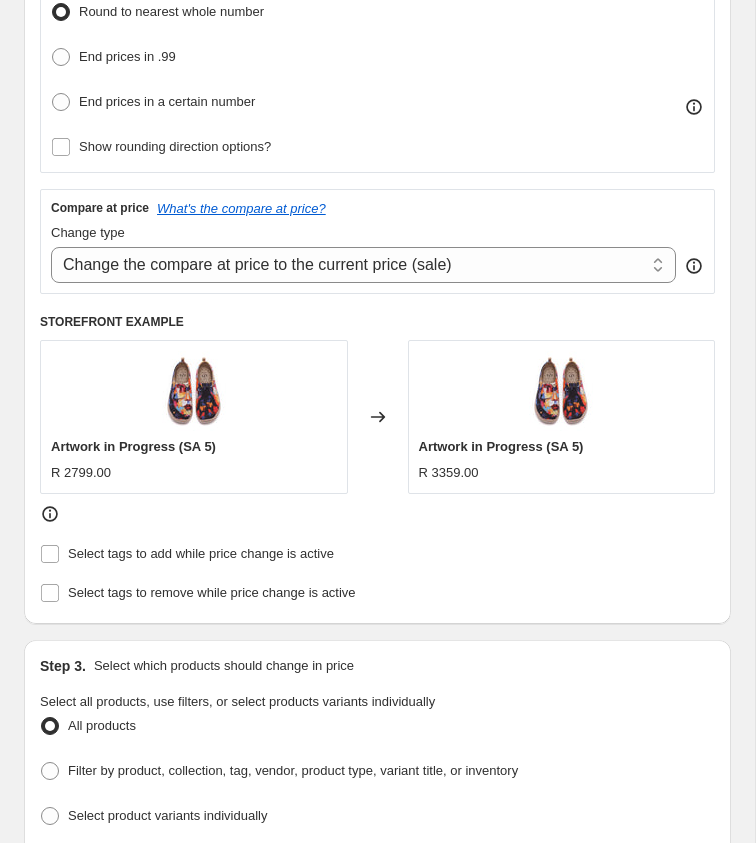 scroll, scrollTop: 662, scrollLeft: 0, axis: vertical 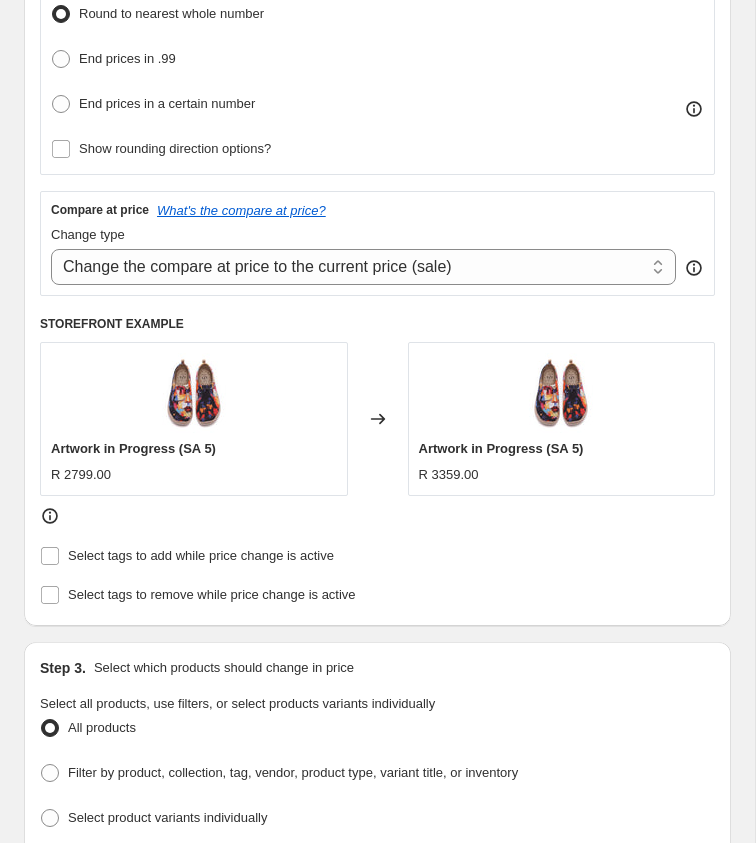 click on "Rounding Round to nearest .01 Round to nearest whole number End prices in .99 End prices in a certain number Show rounding direction options?" at bounding box center [377, 49] 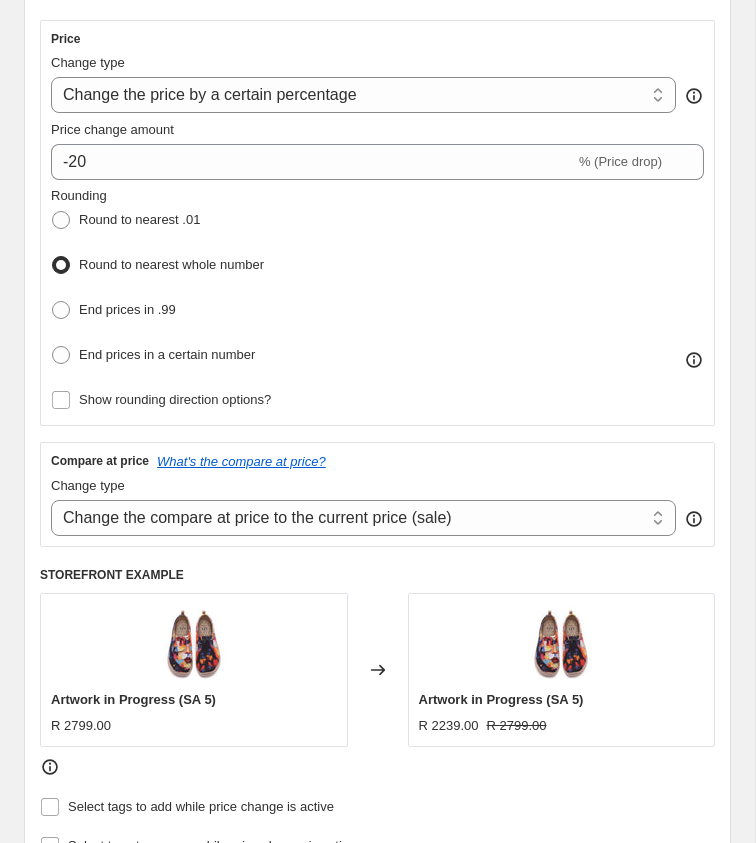 scroll, scrollTop: 410, scrollLeft: 0, axis: vertical 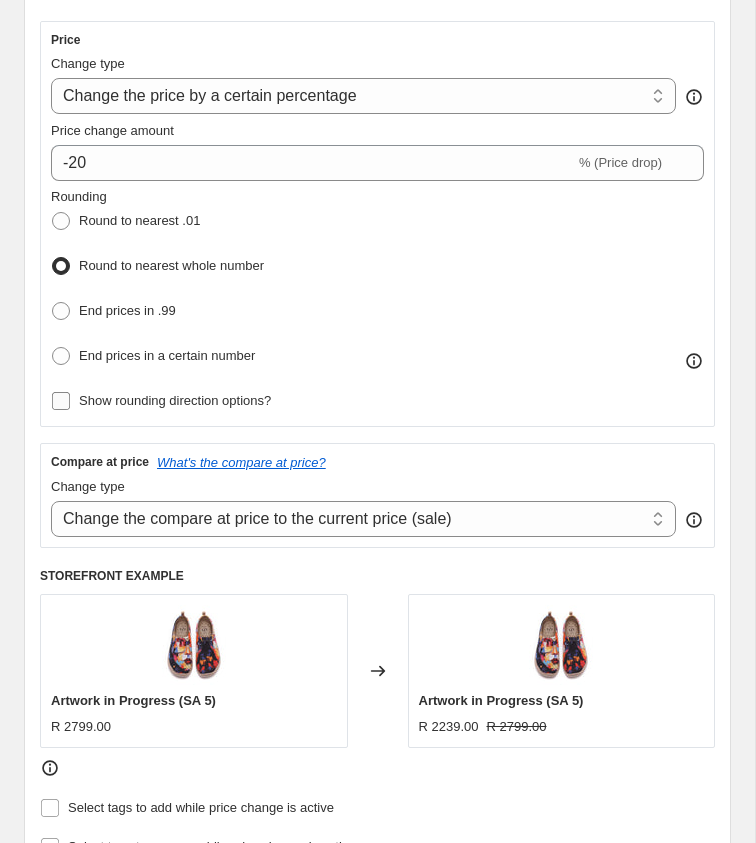 click on "Show rounding direction options?" at bounding box center [61, 401] 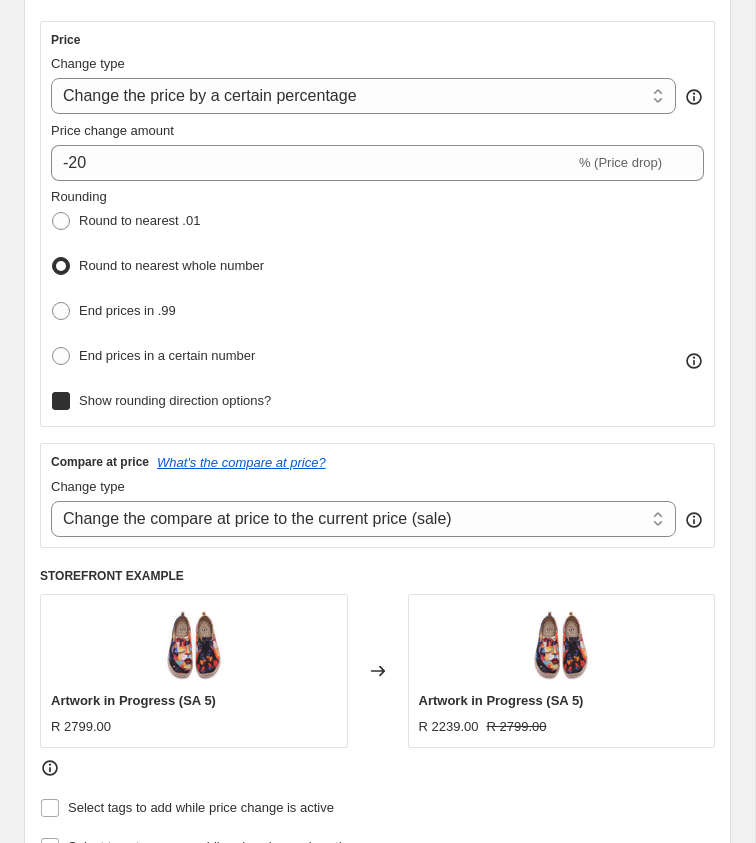 checkbox on "true" 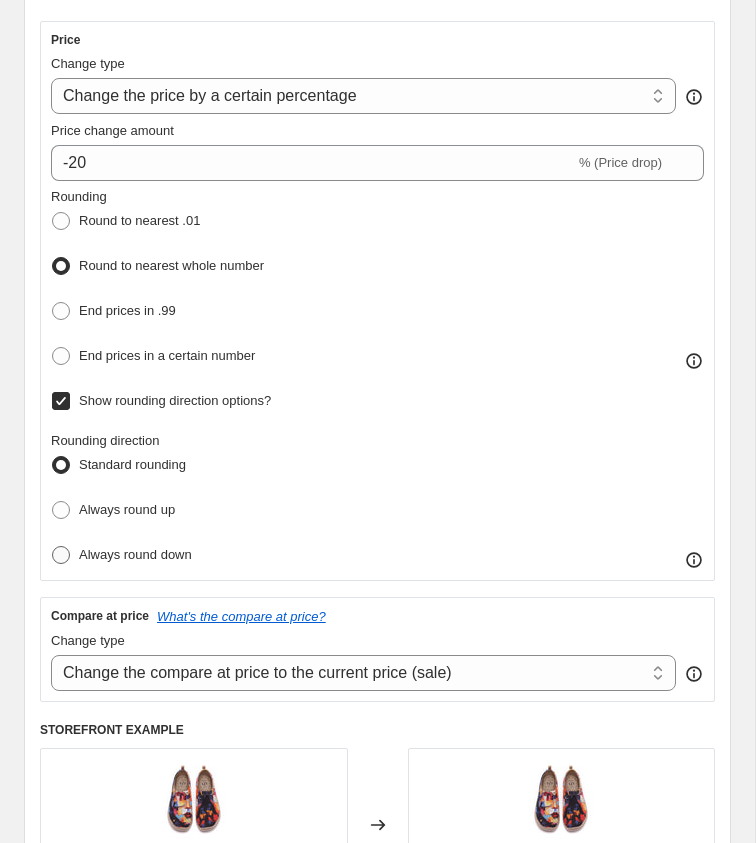 click at bounding box center [61, 555] 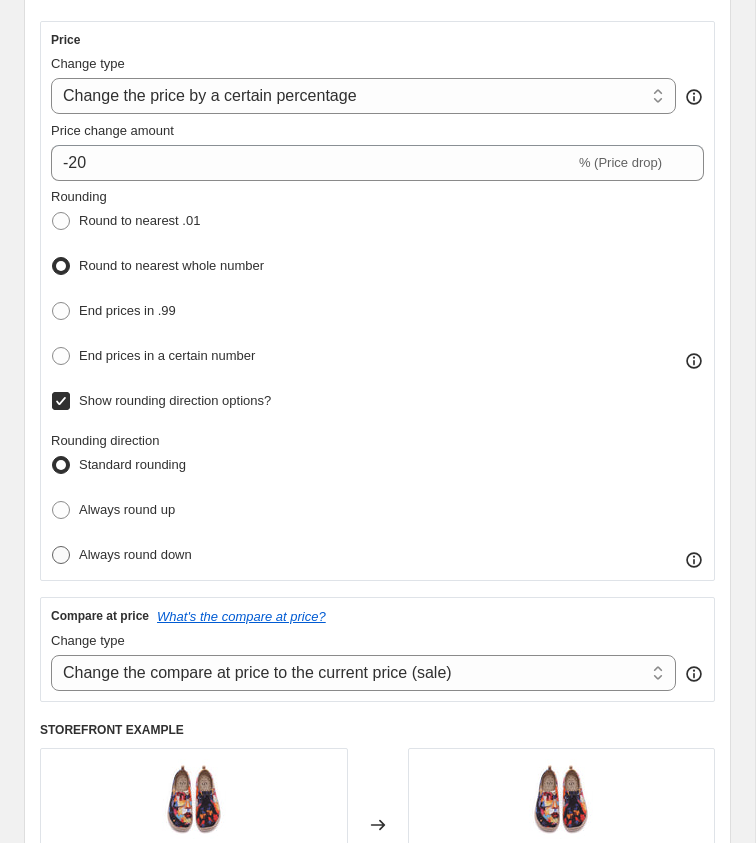 radio on "true" 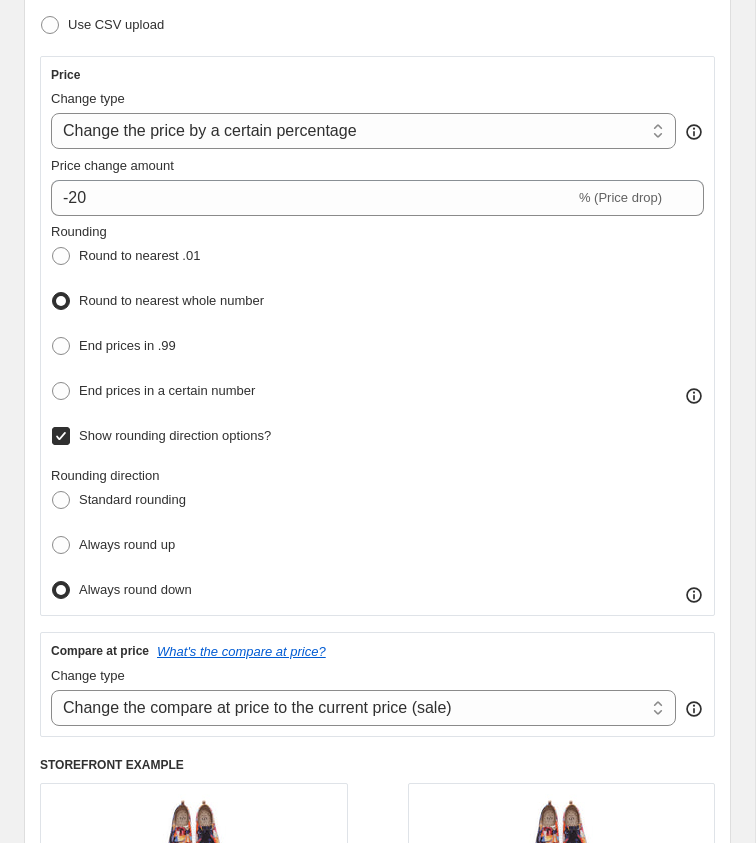 scroll, scrollTop: 372, scrollLeft: 0, axis: vertical 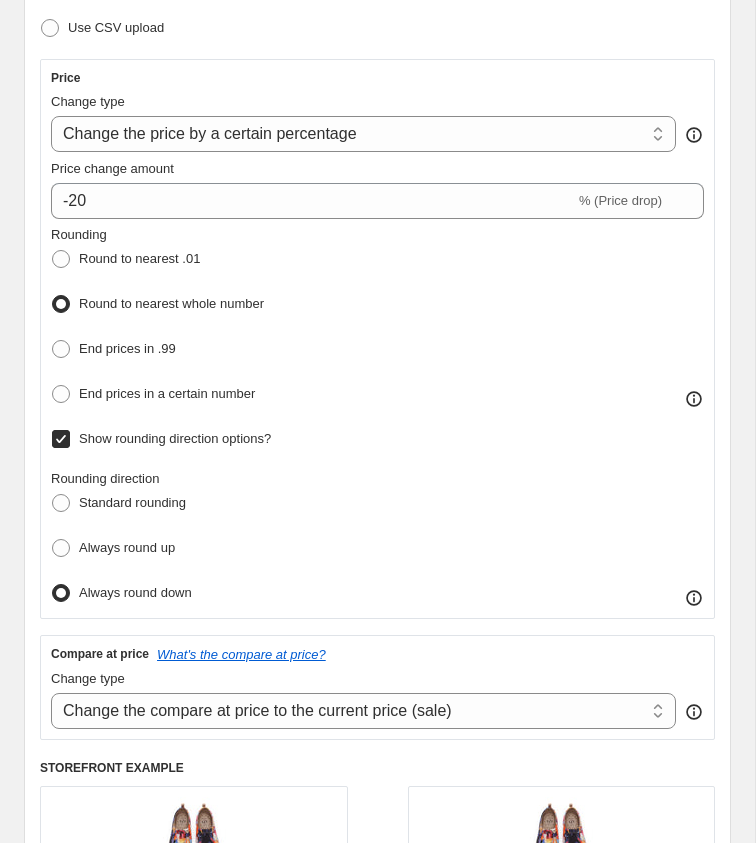 click on "Show rounding direction options?" at bounding box center [61, 439] 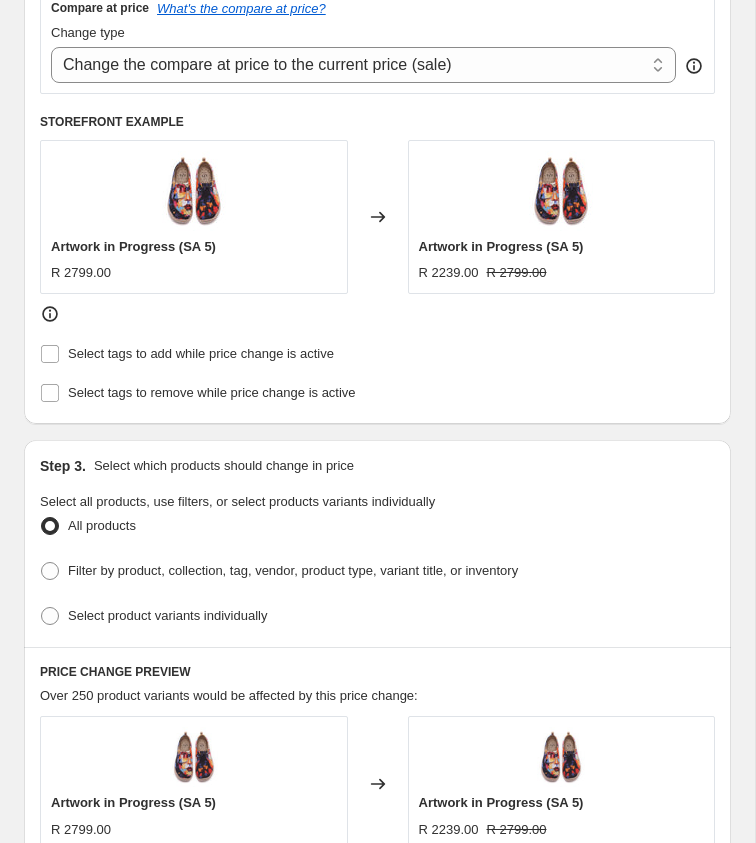 scroll, scrollTop: 884, scrollLeft: 0, axis: vertical 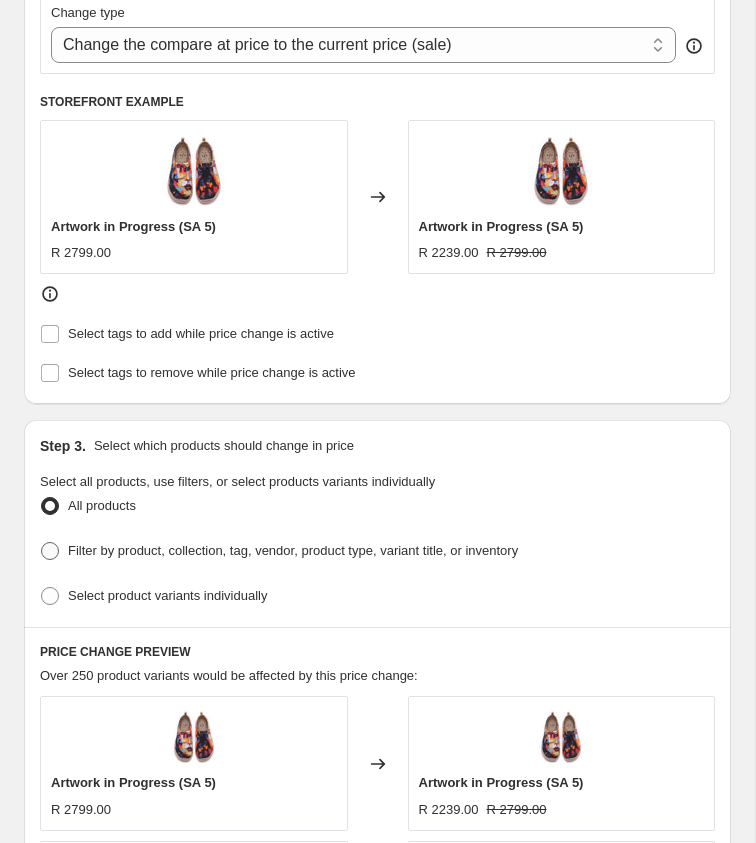 click at bounding box center (50, 551) 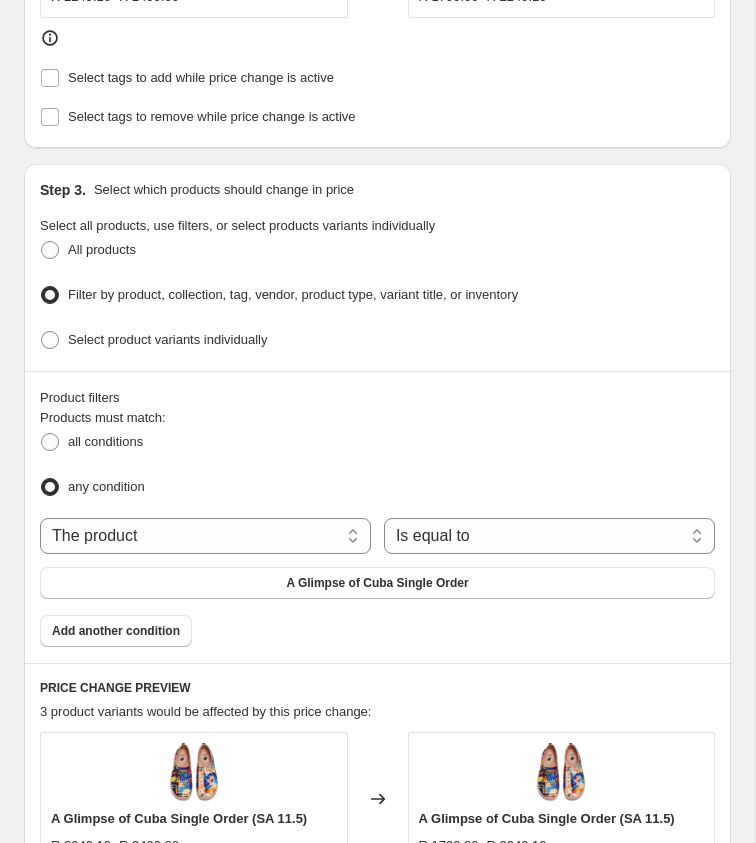 scroll, scrollTop: 1146, scrollLeft: 0, axis: vertical 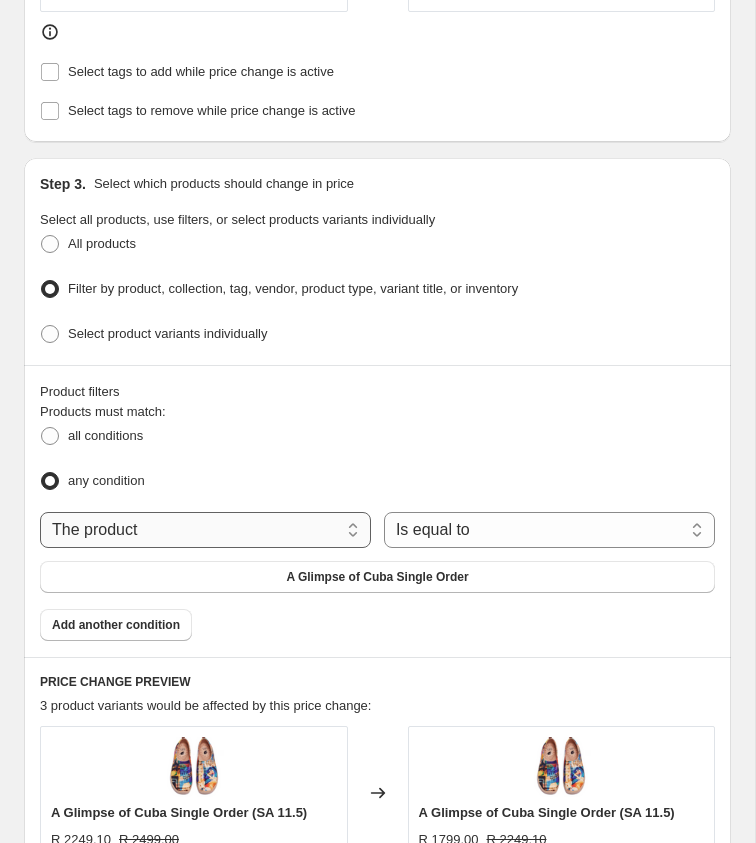 click on "The product The product's collection The product's tag The product's vendor The product's type The product's status The variant's title Inventory quantity" at bounding box center (205, 530) 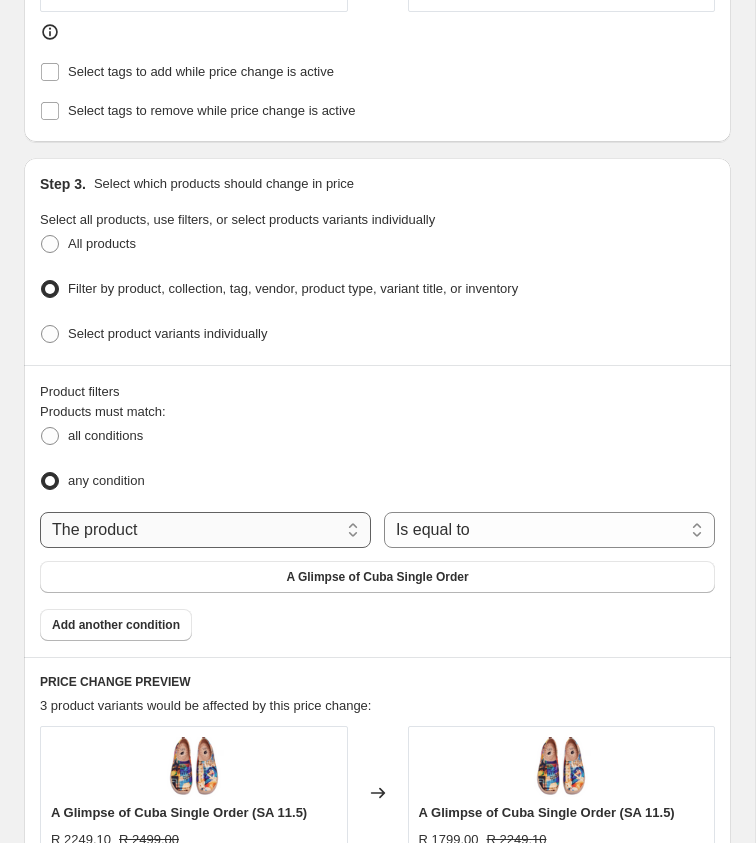 select on "collection" 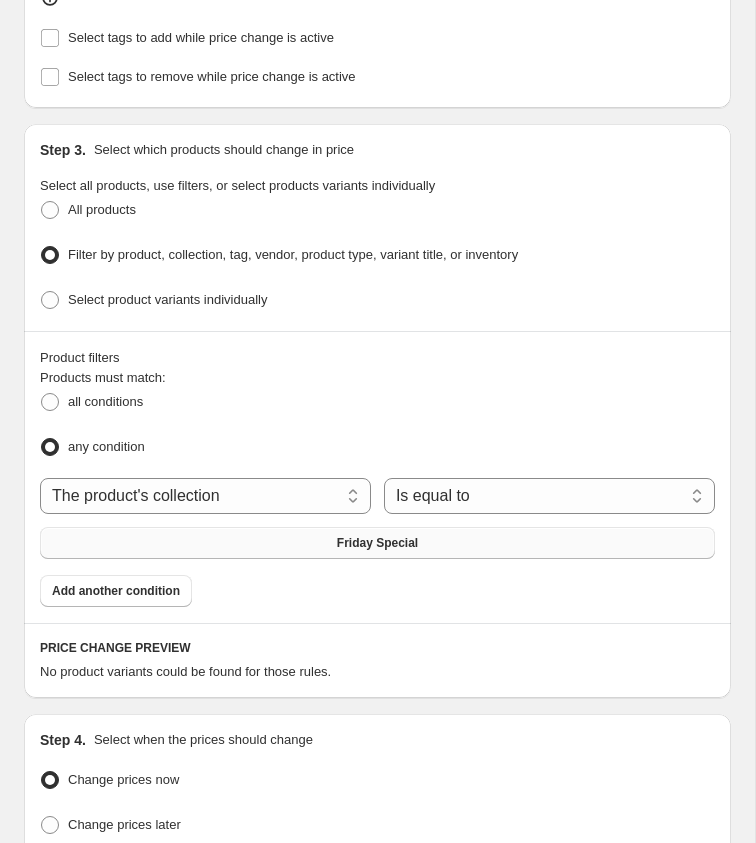 scroll, scrollTop: 1178, scrollLeft: 0, axis: vertical 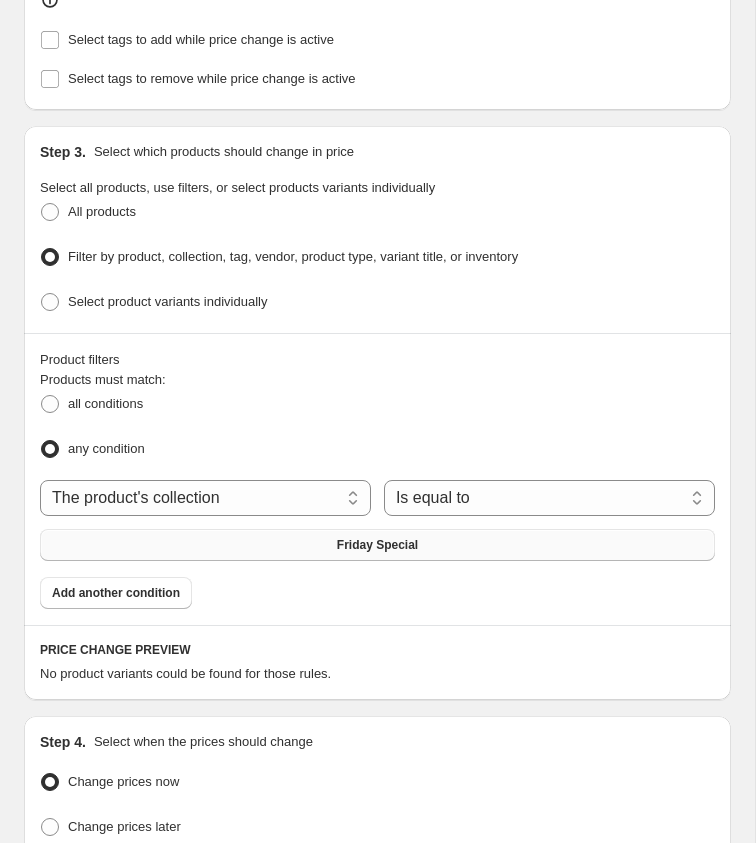 click on "Friday Special" at bounding box center (377, 545) 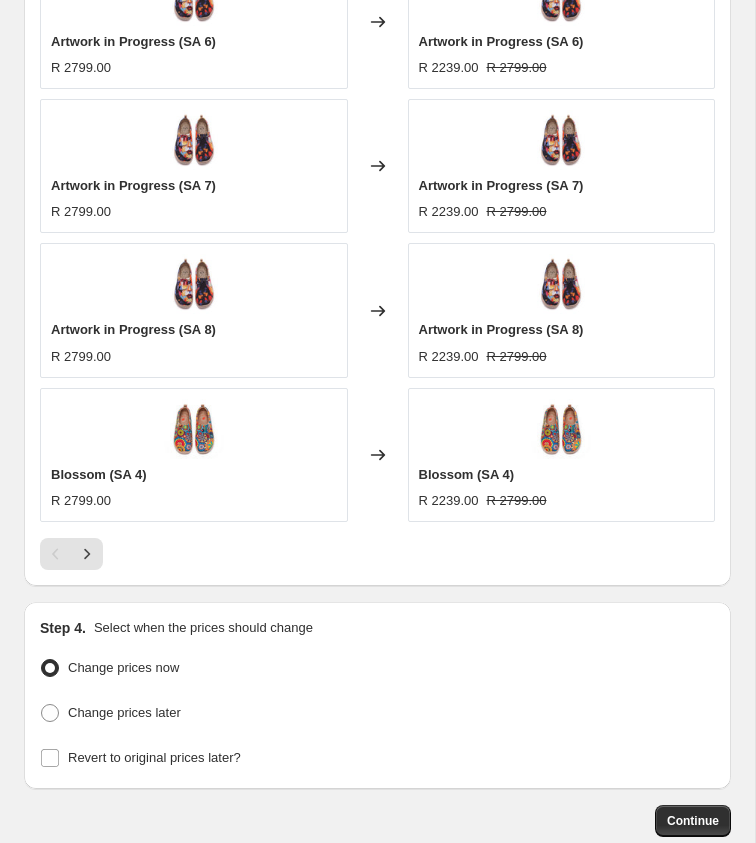 scroll, scrollTop: 2159, scrollLeft: 0, axis: vertical 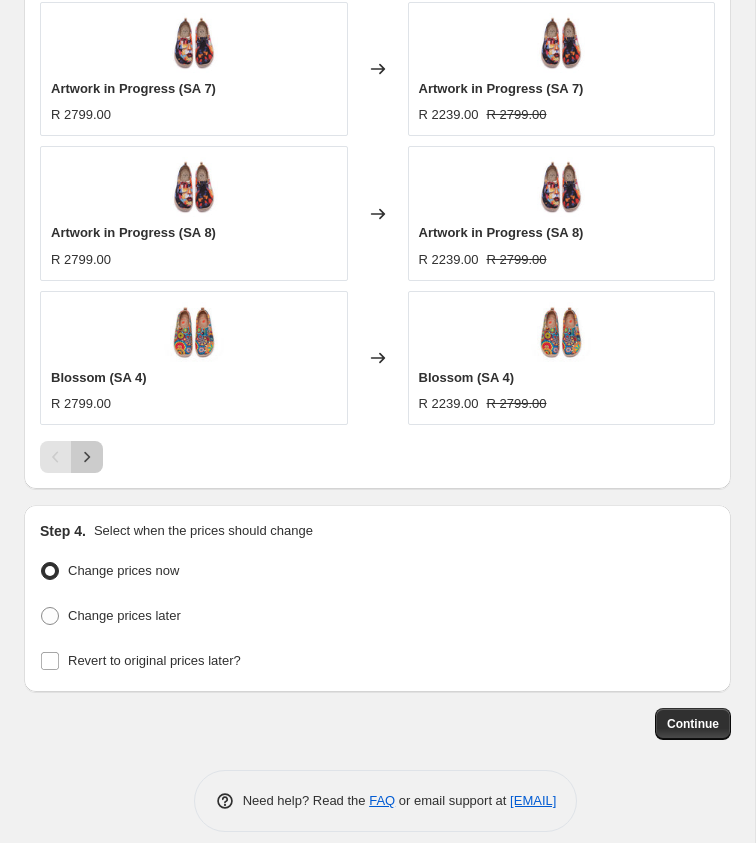 click 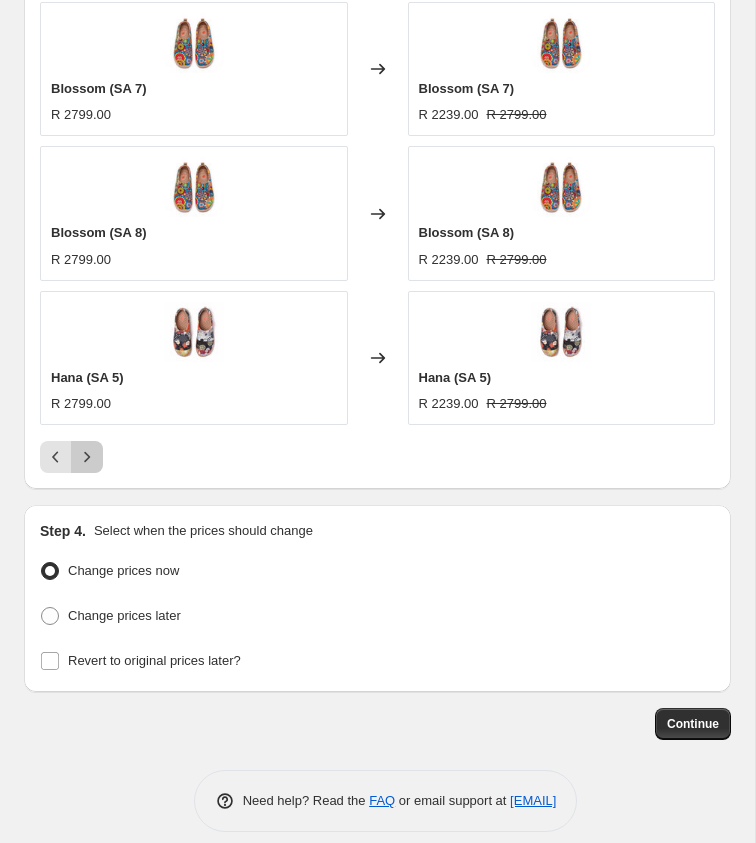 click 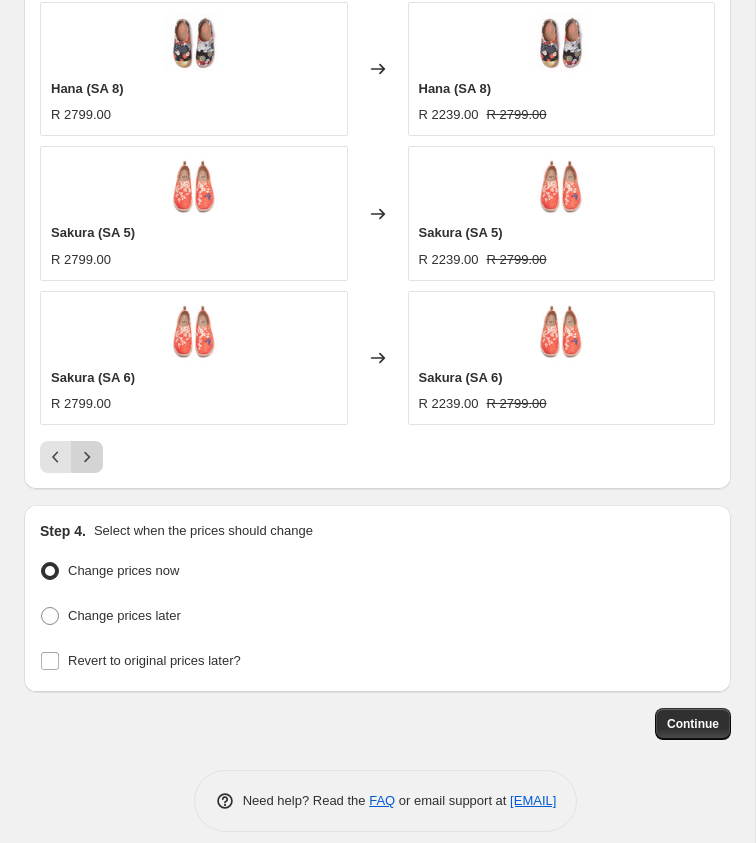 click 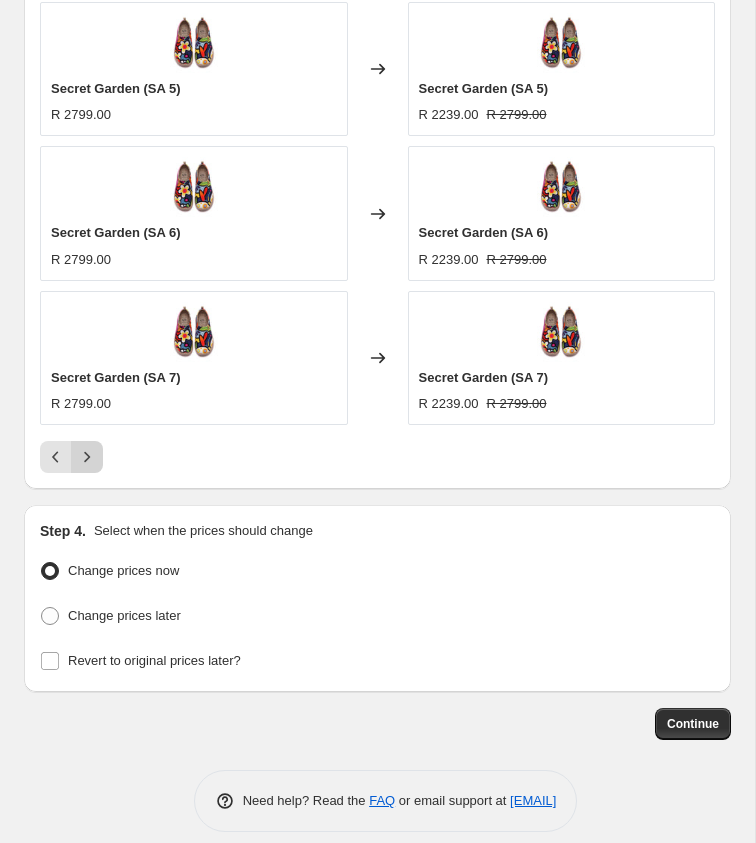 click 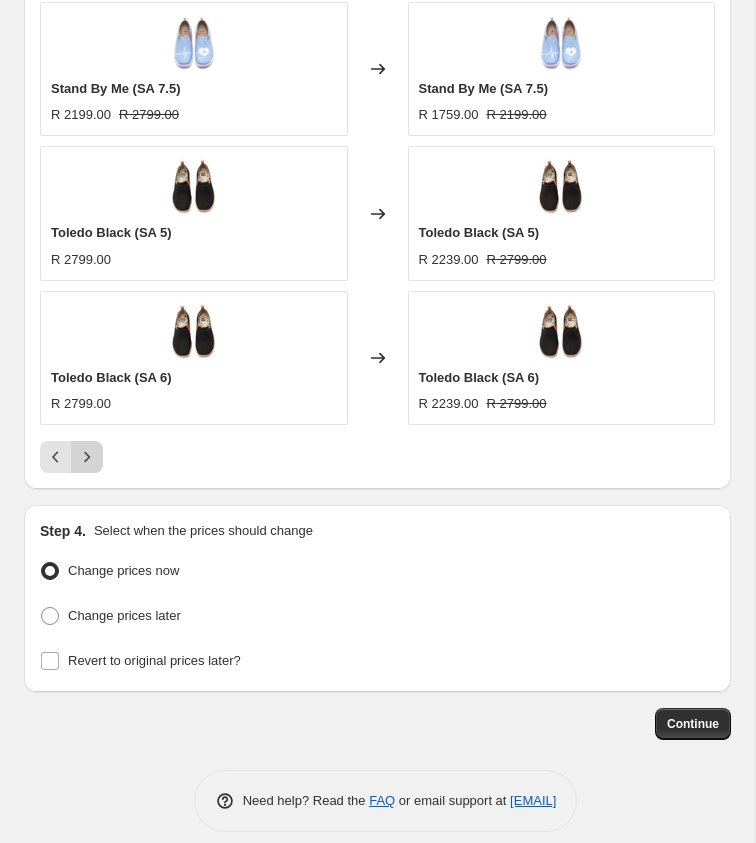 click 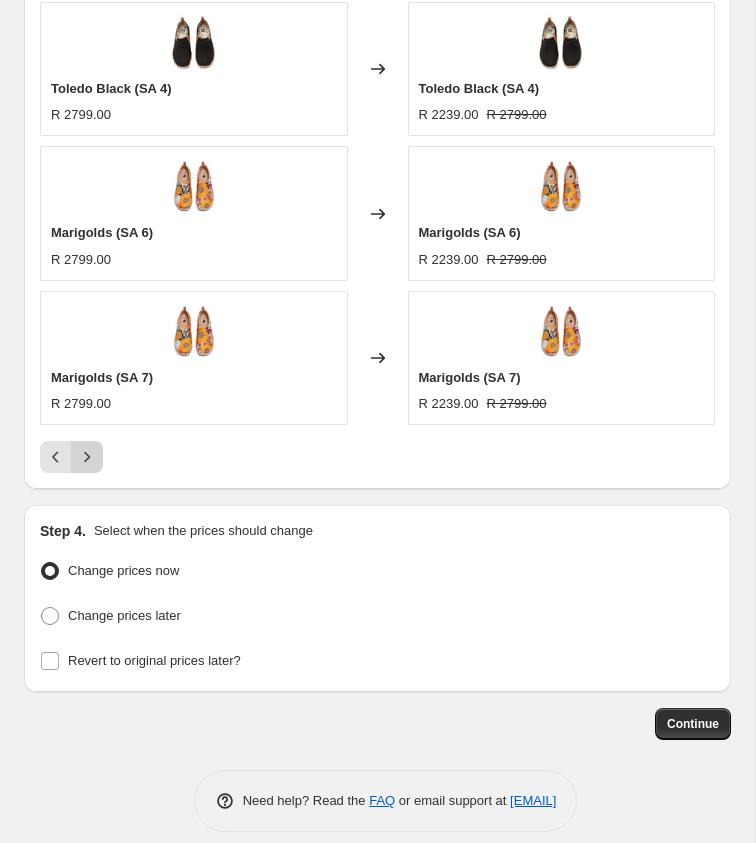 click 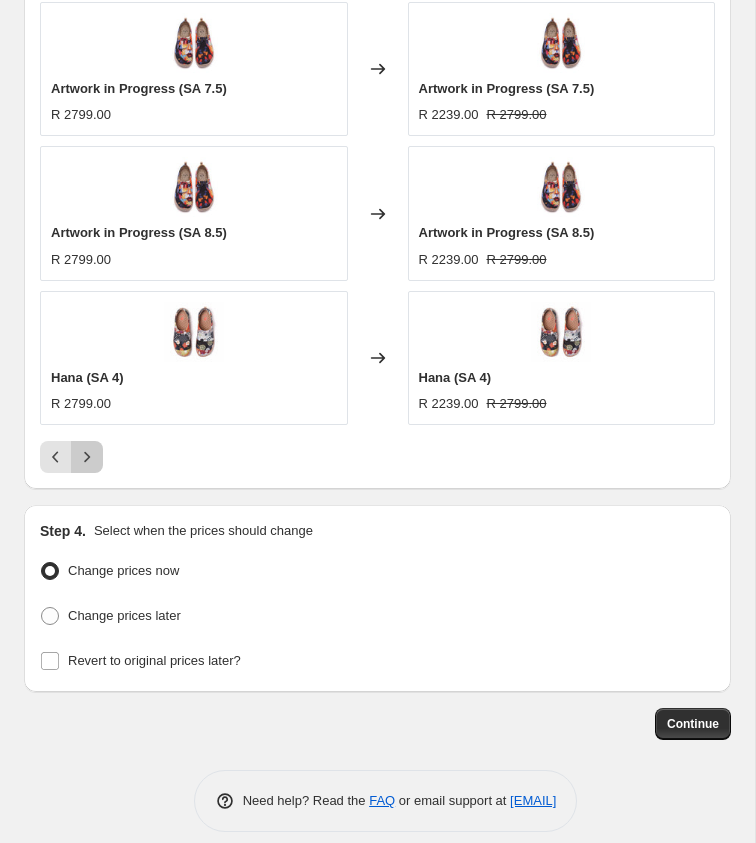 click 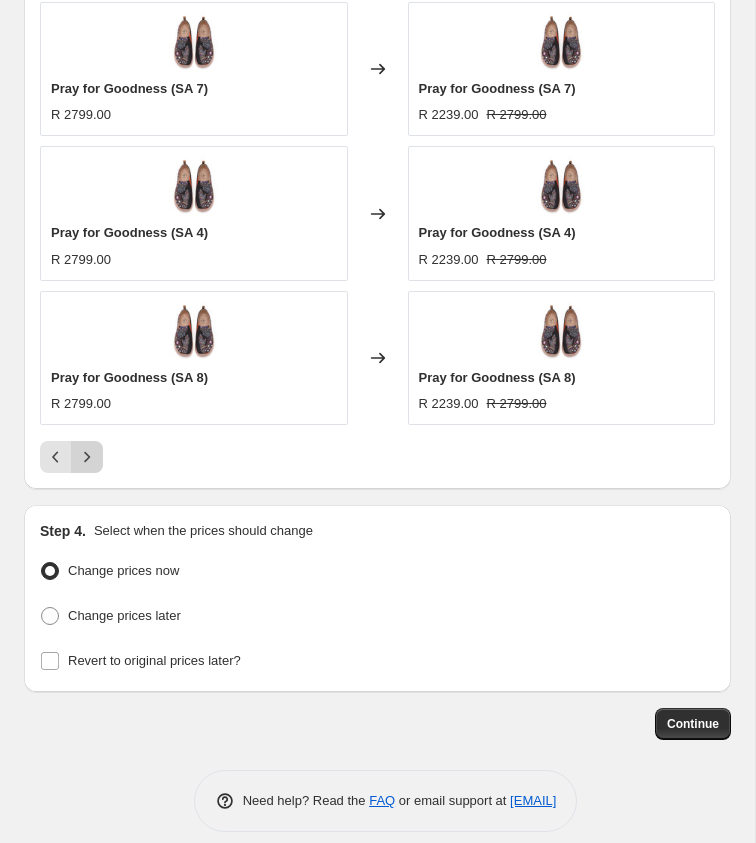 click 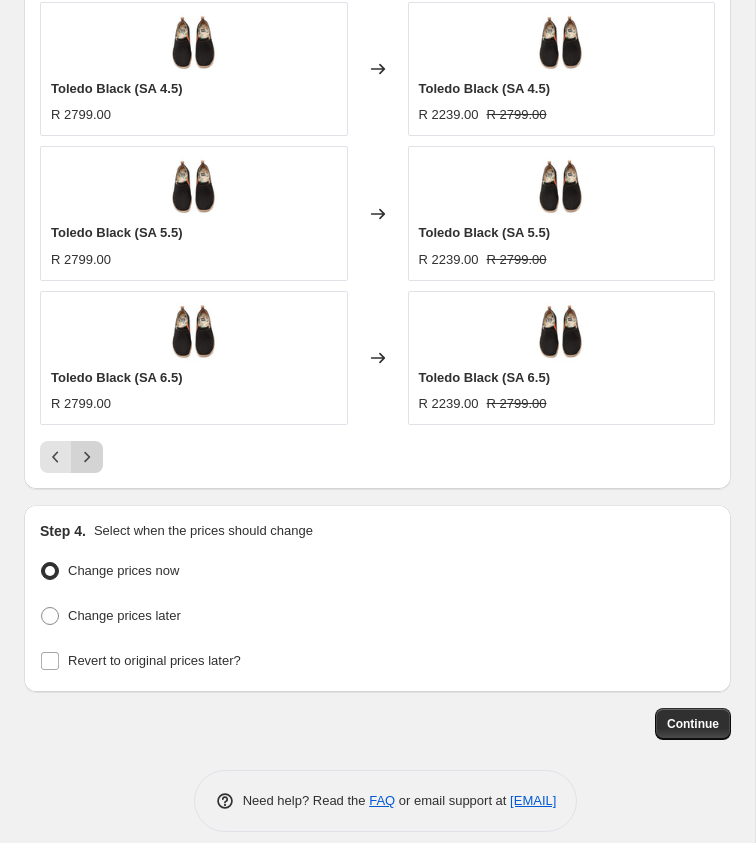 click 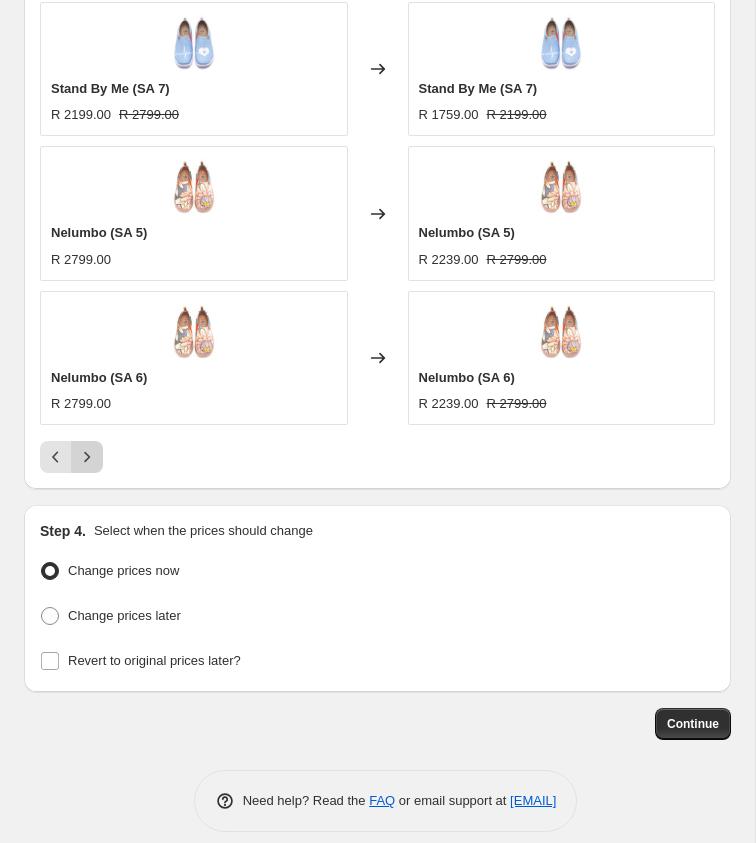click 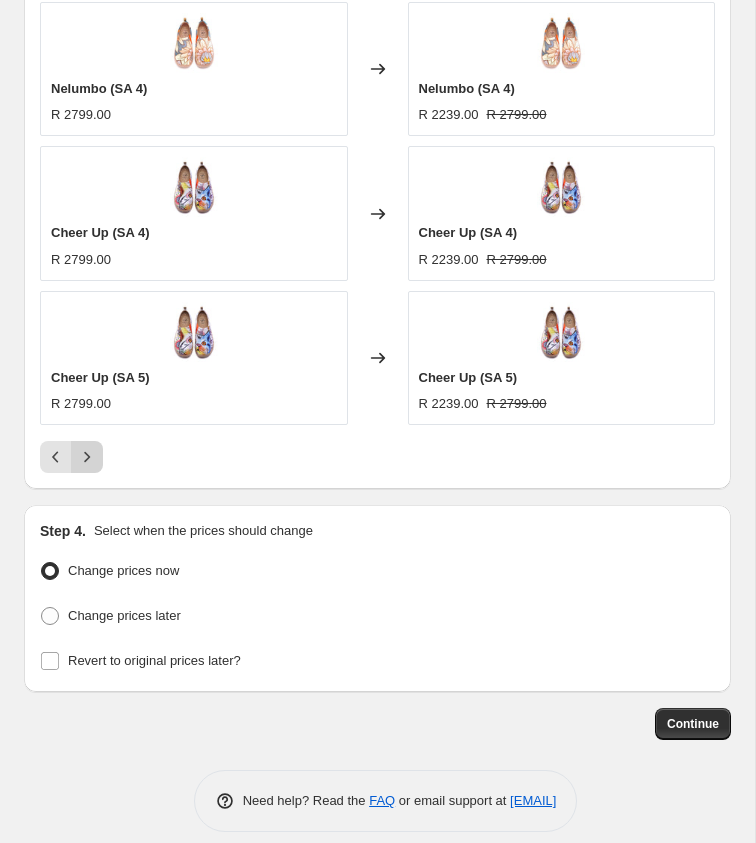 click 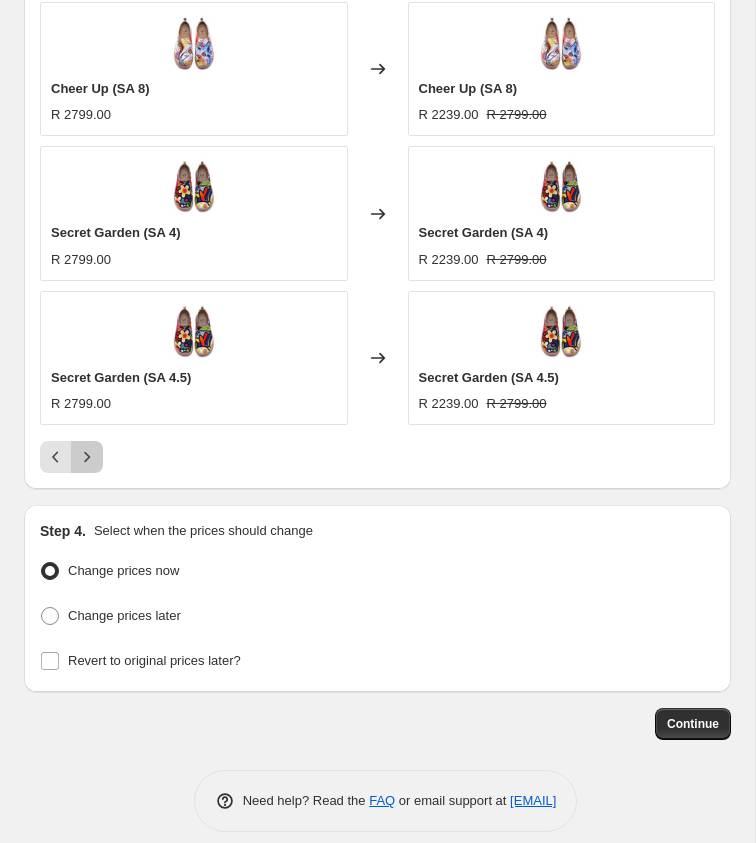 click 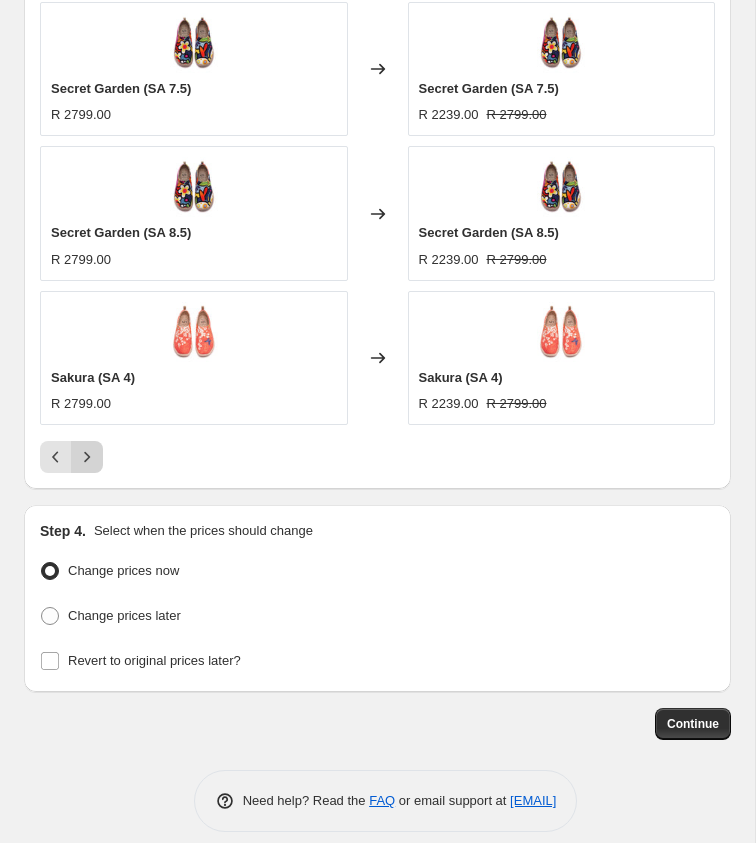 click 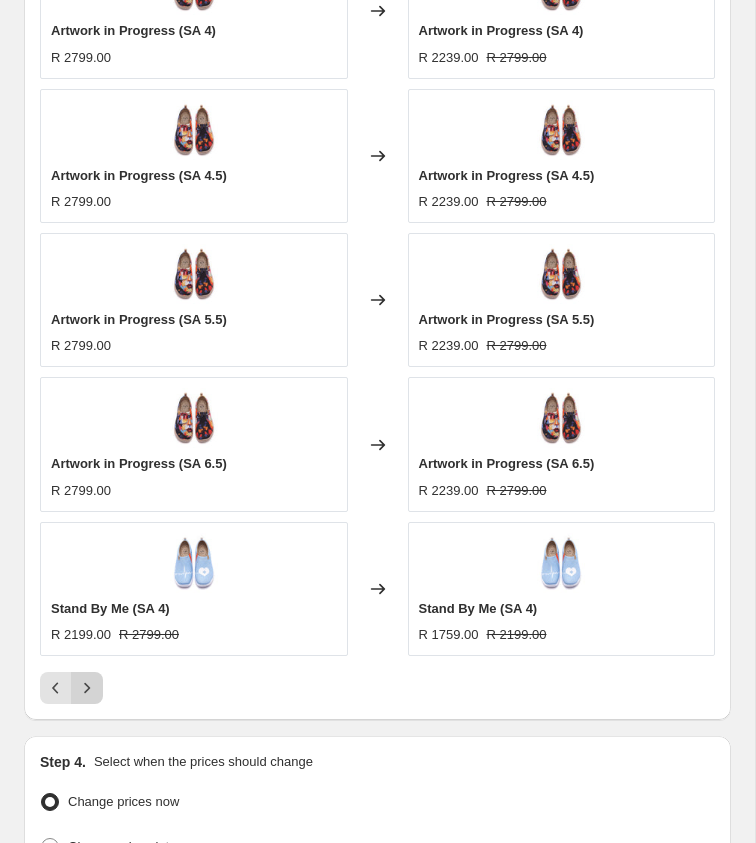 scroll, scrollTop: 1902, scrollLeft: 0, axis: vertical 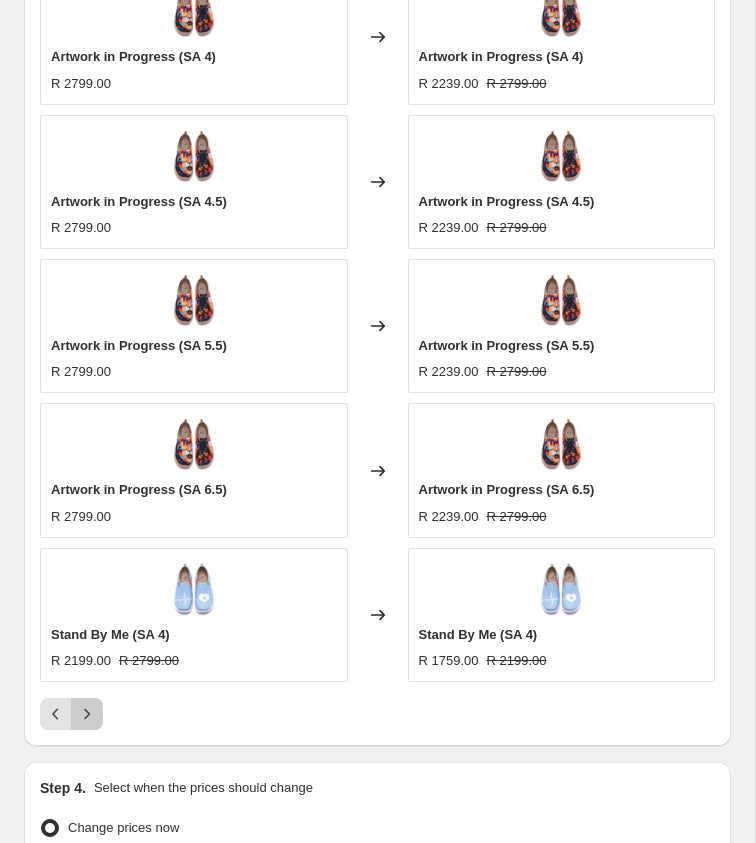 click 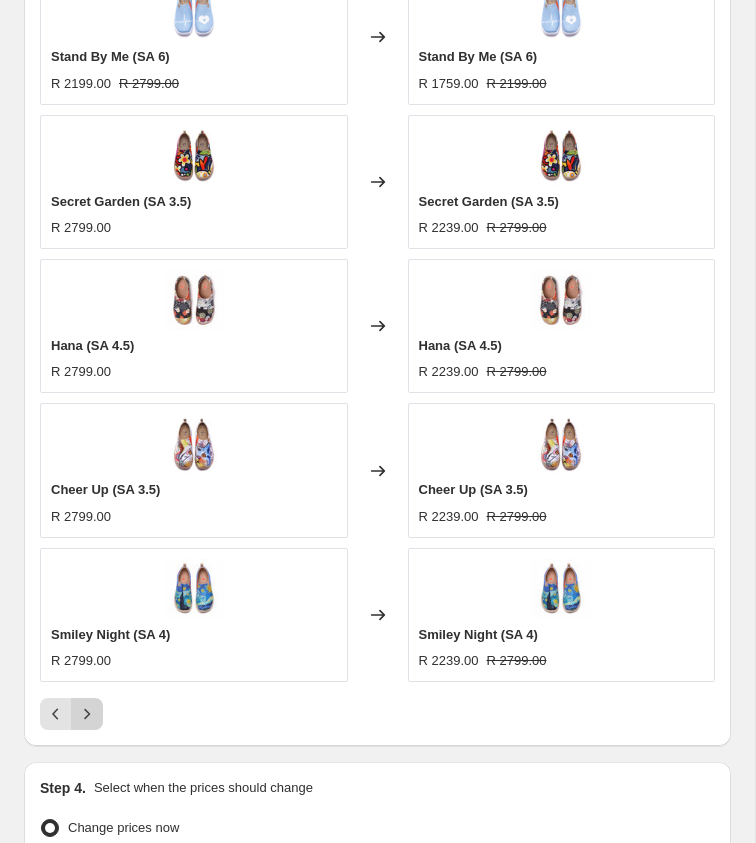 click 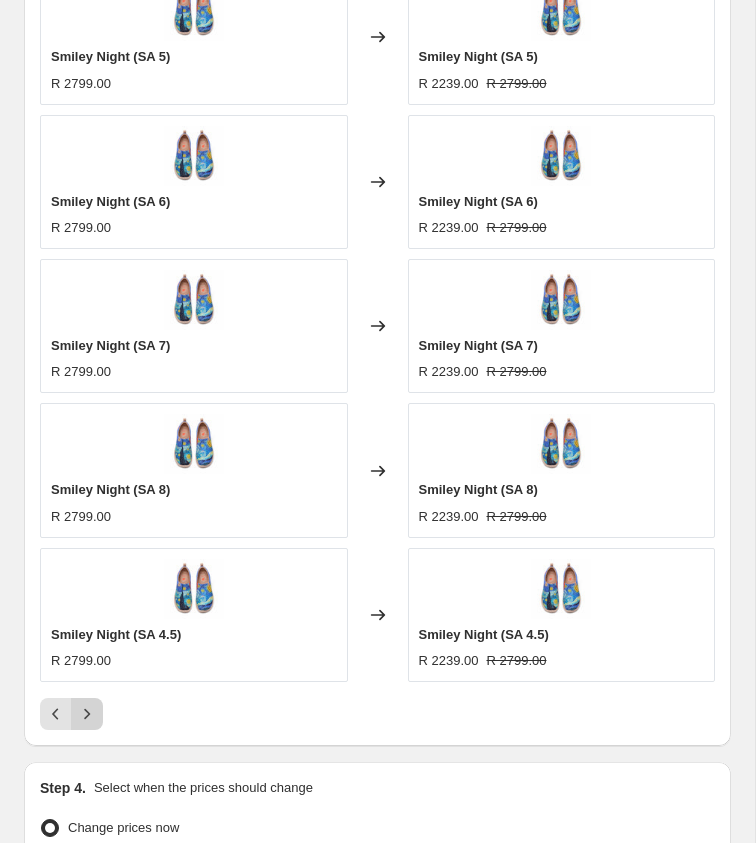 click 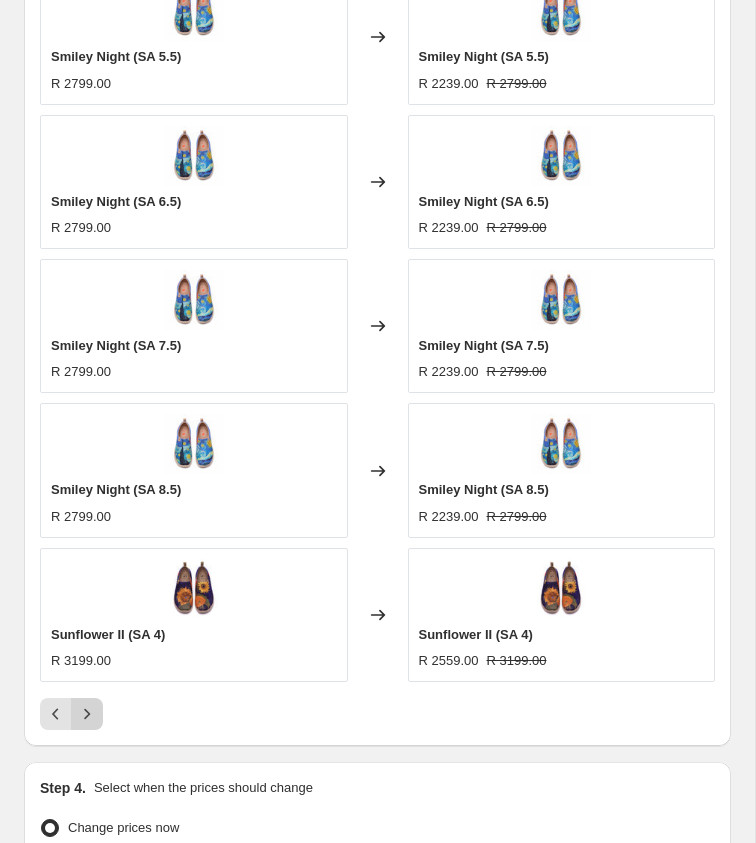 click 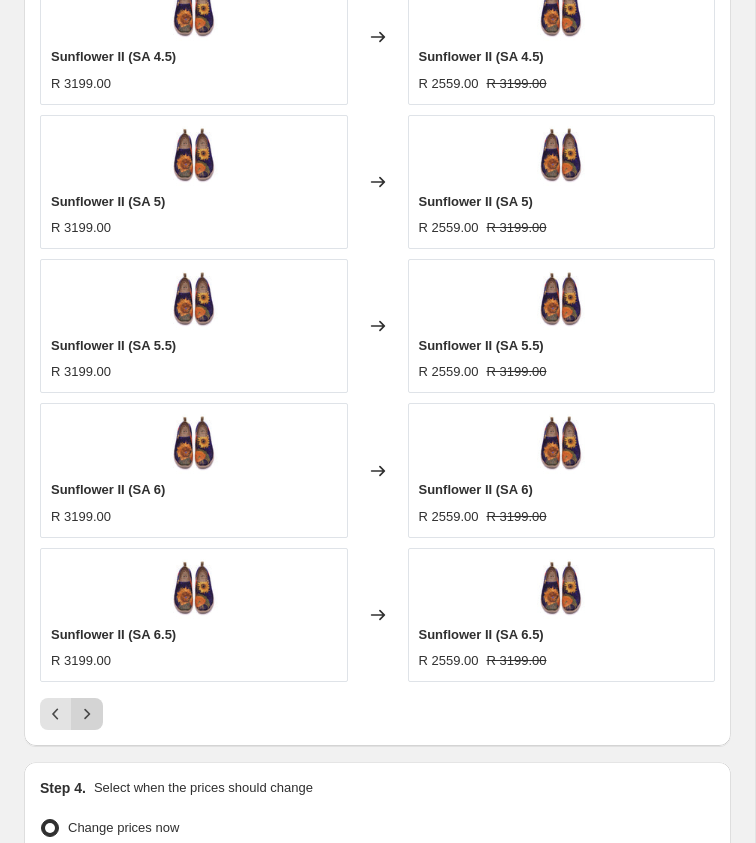 click 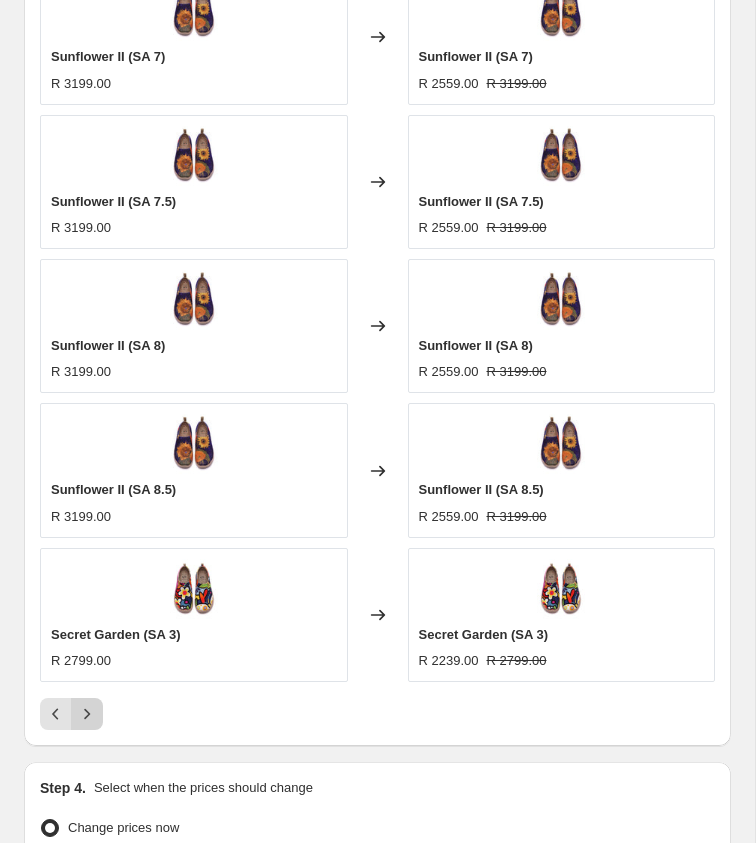 click 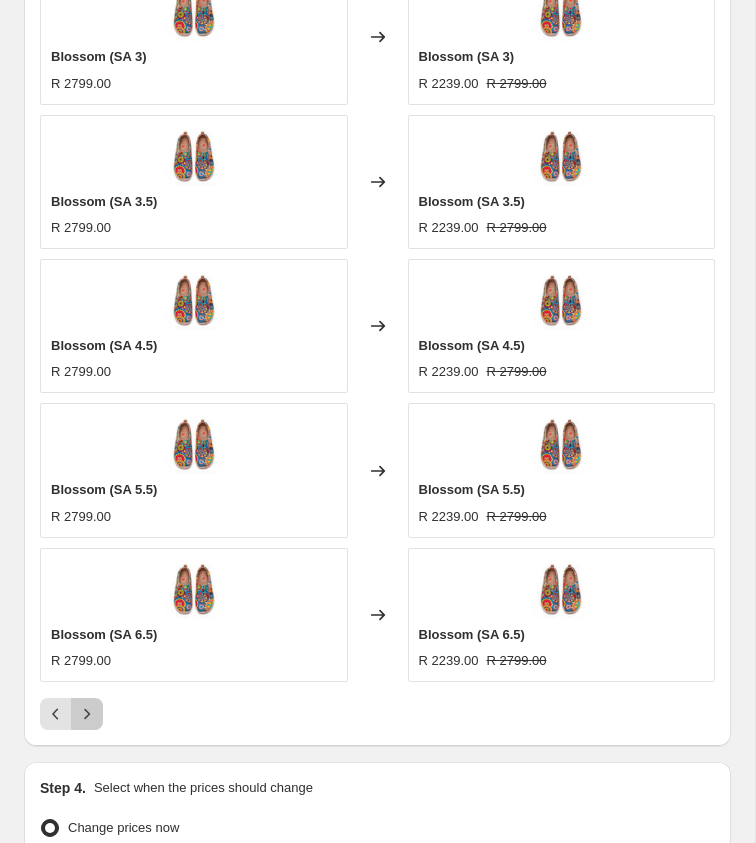 click 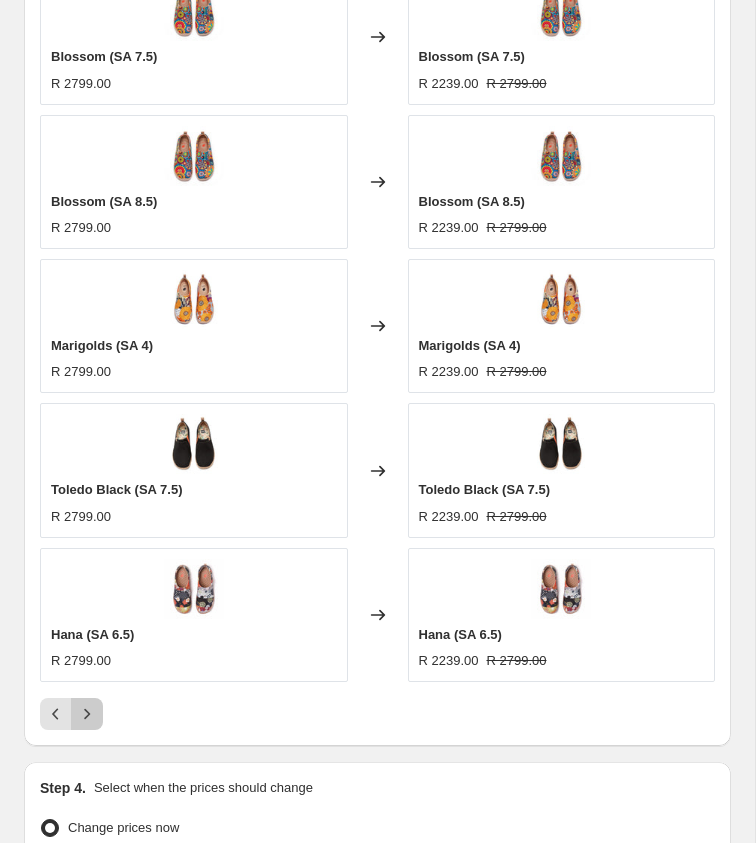 click 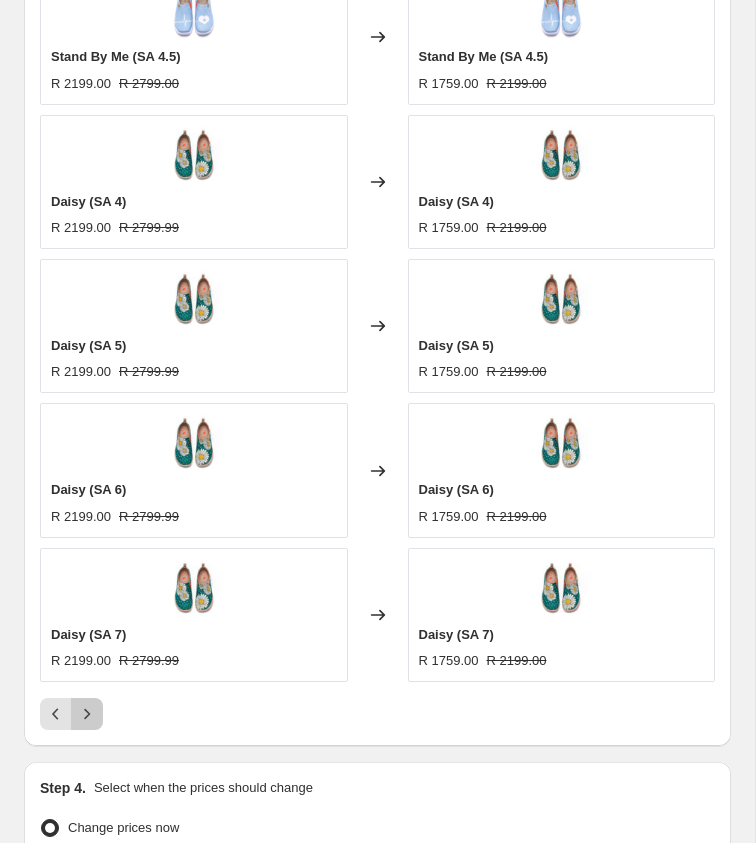click 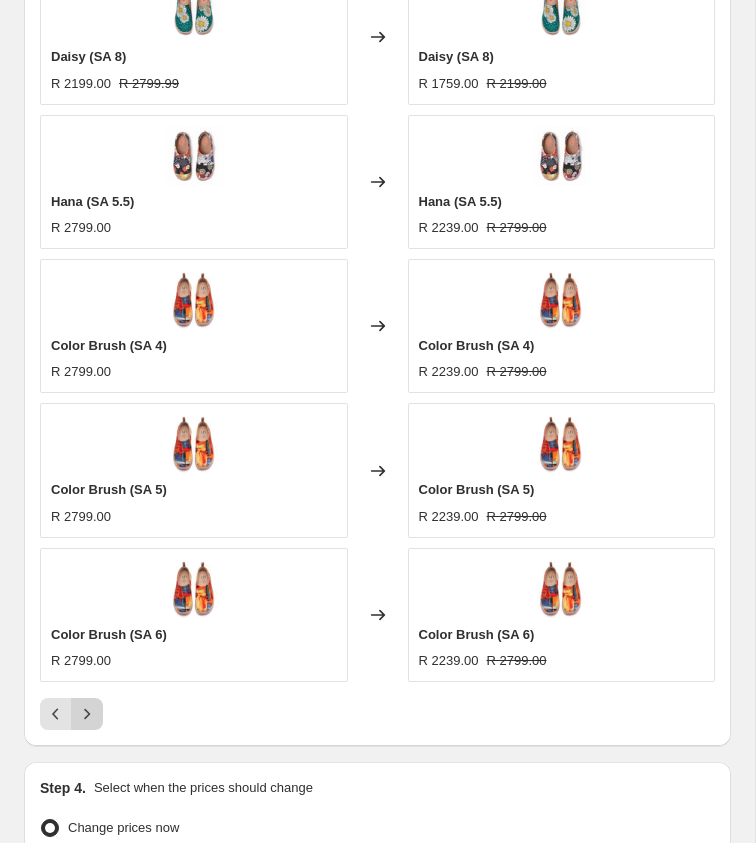 click 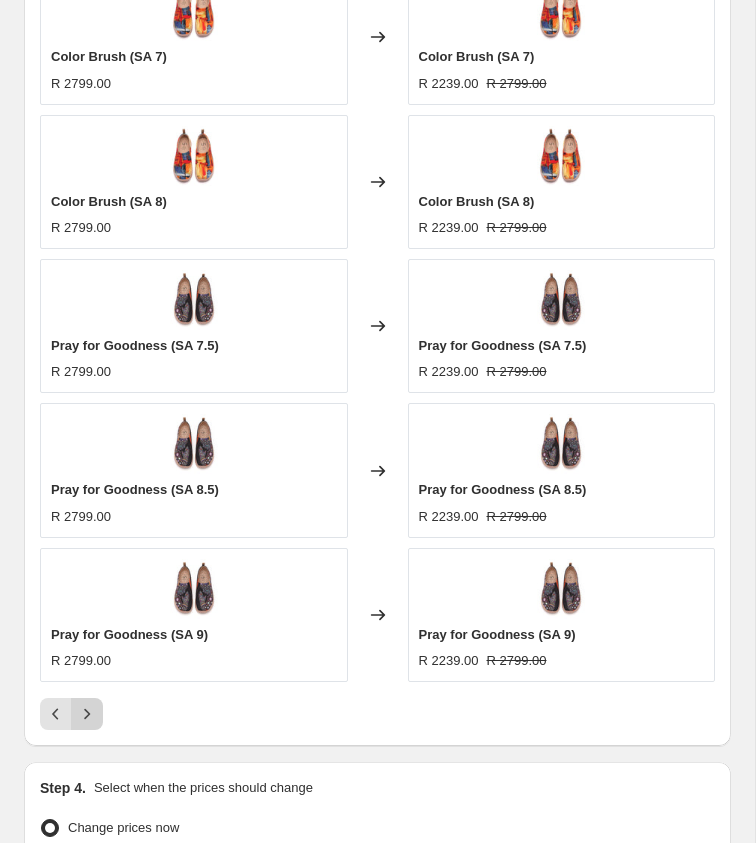 click 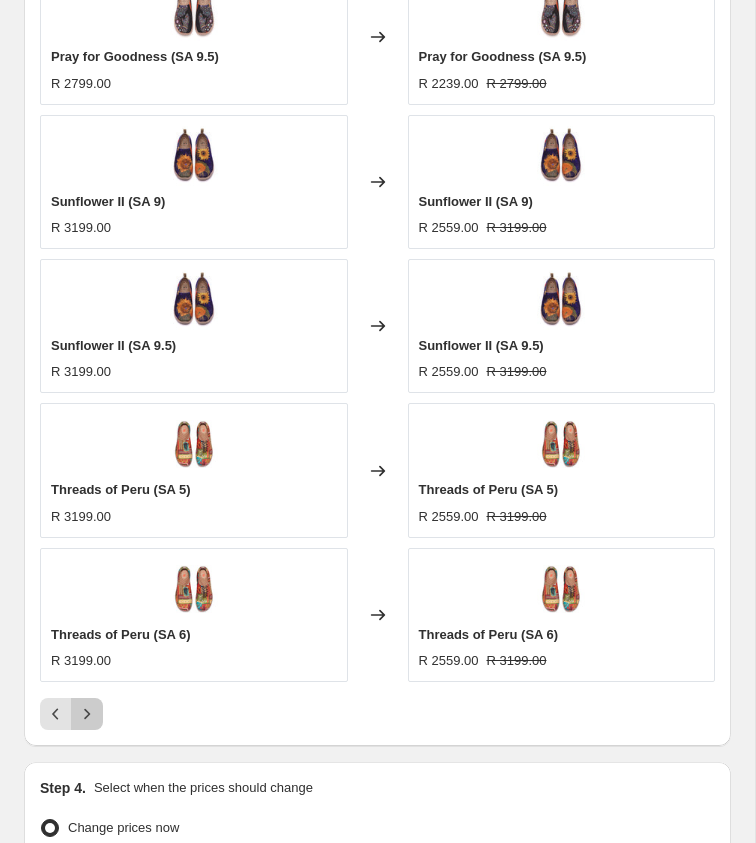 click 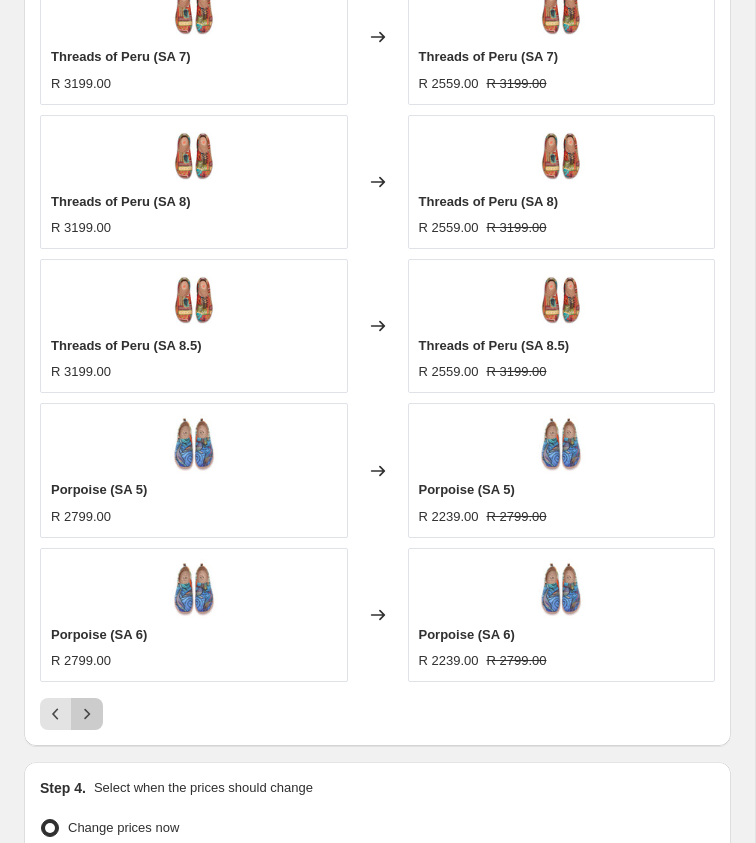 click 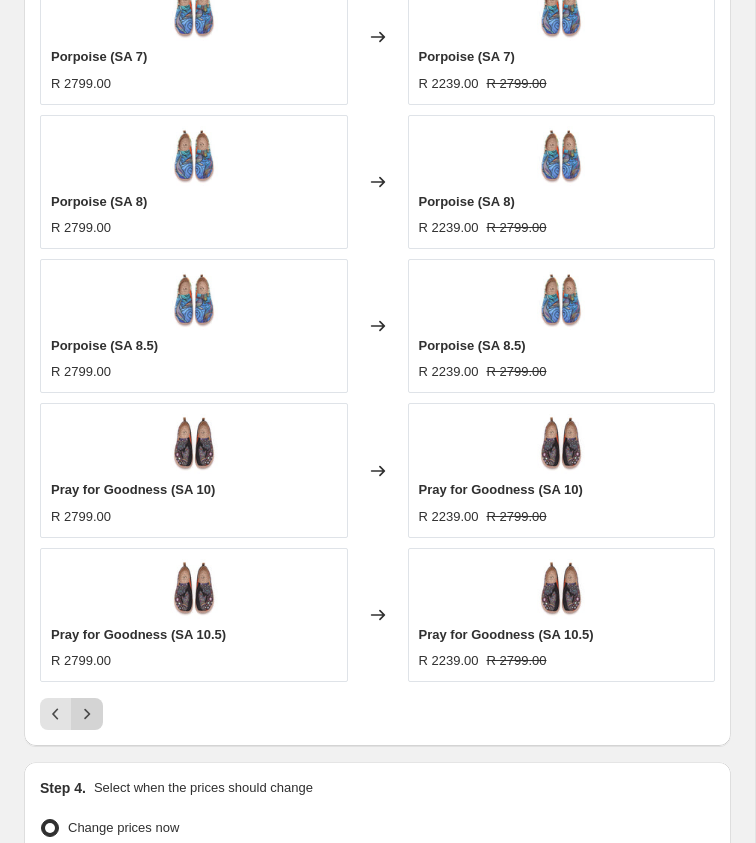click 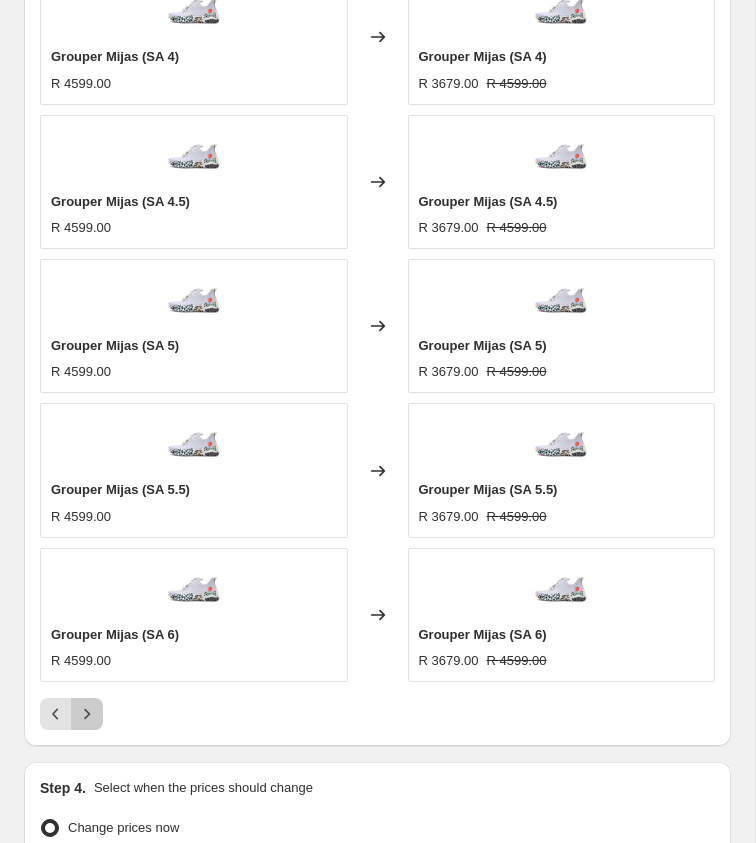 click 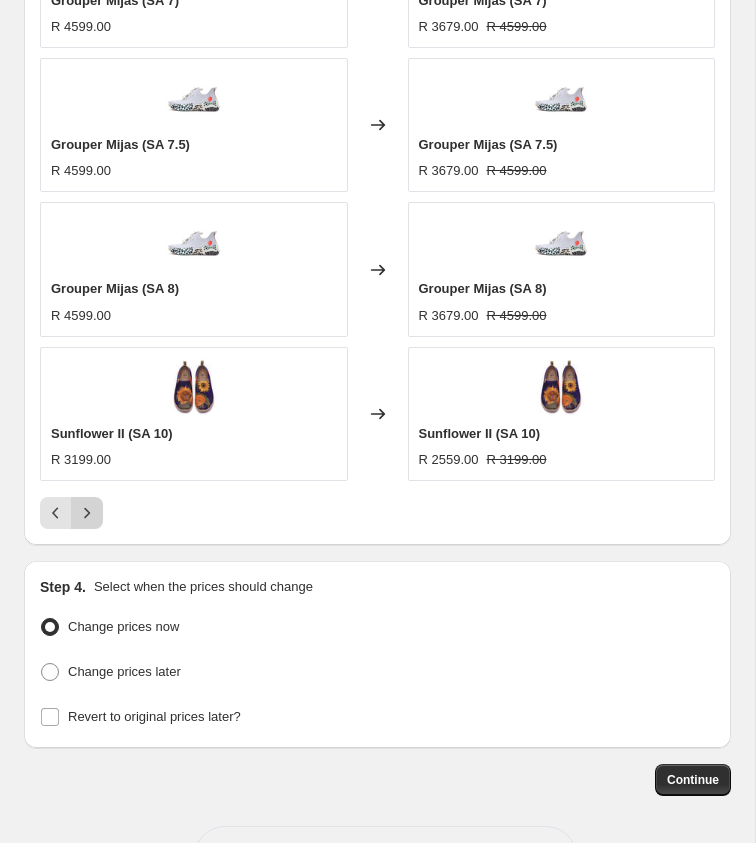 scroll, scrollTop: 2159, scrollLeft: 0, axis: vertical 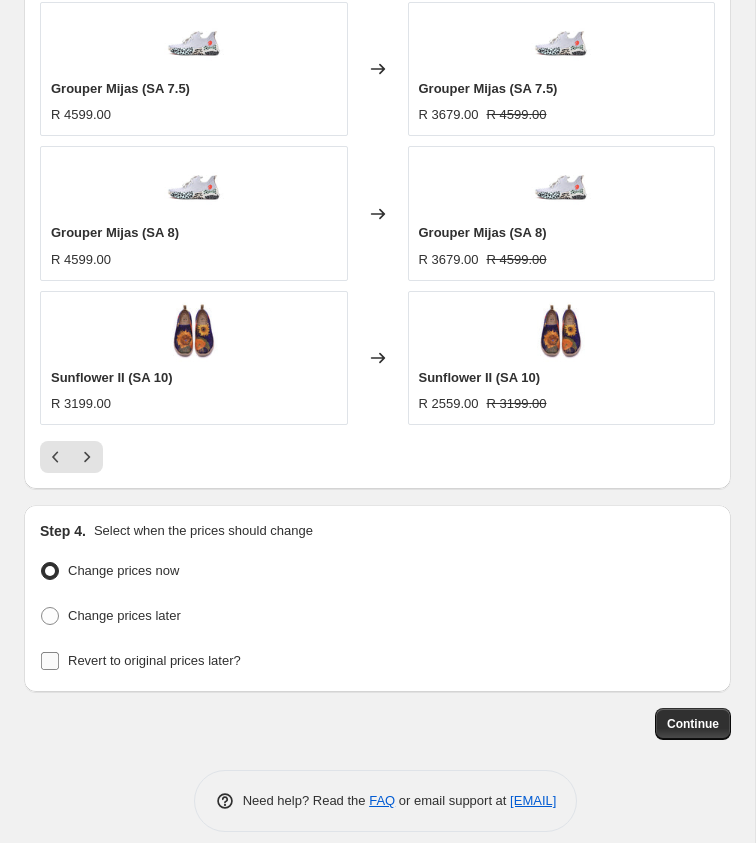 click on "Revert to original prices later?" at bounding box center [50, 661] 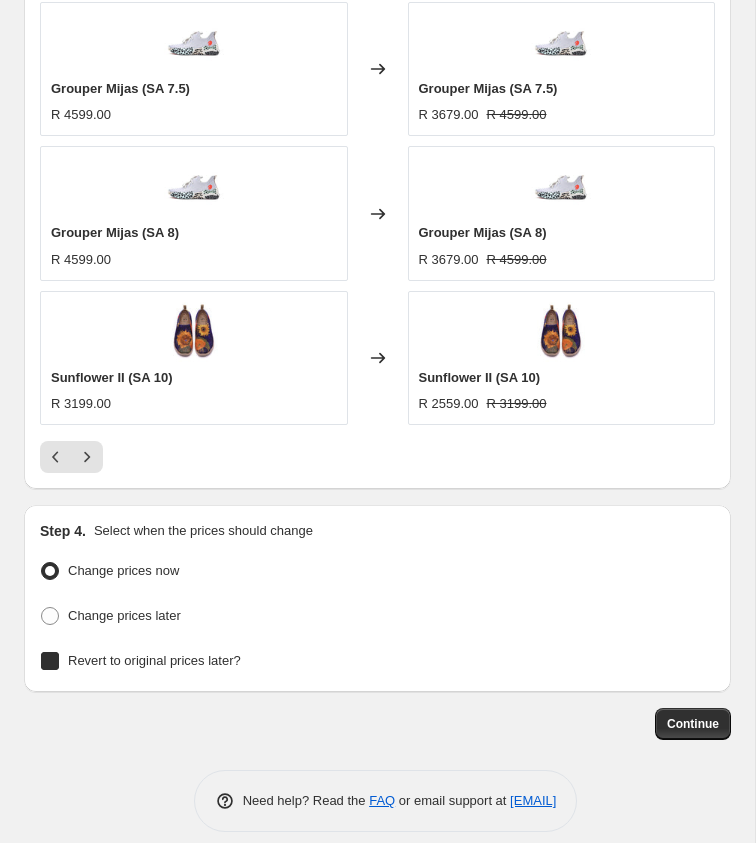 checkbox on "true" 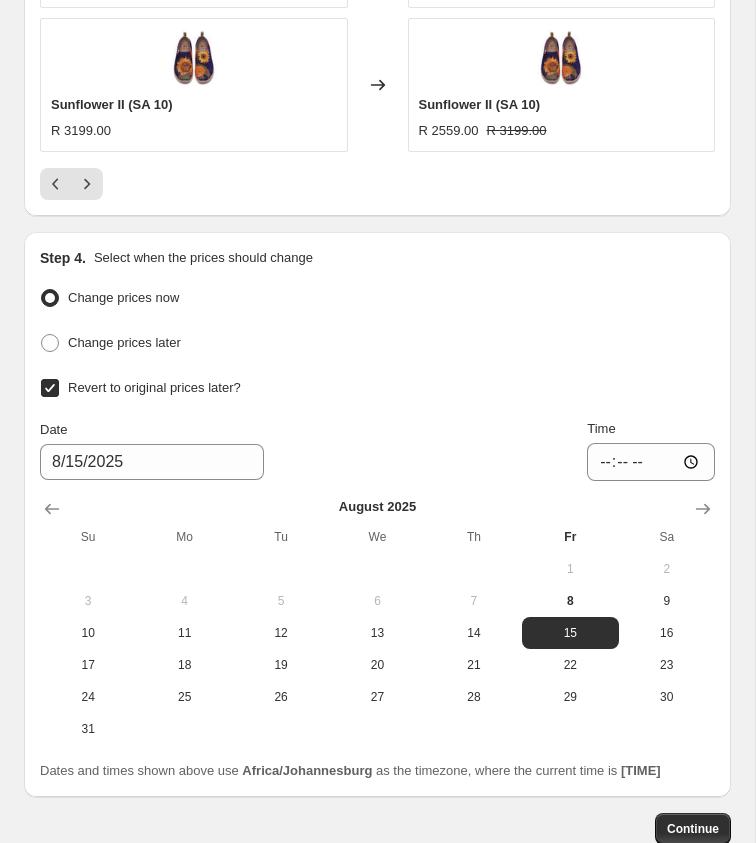 scroll, scrollTop: 2441, scrollLeft: 0, axis: vertical 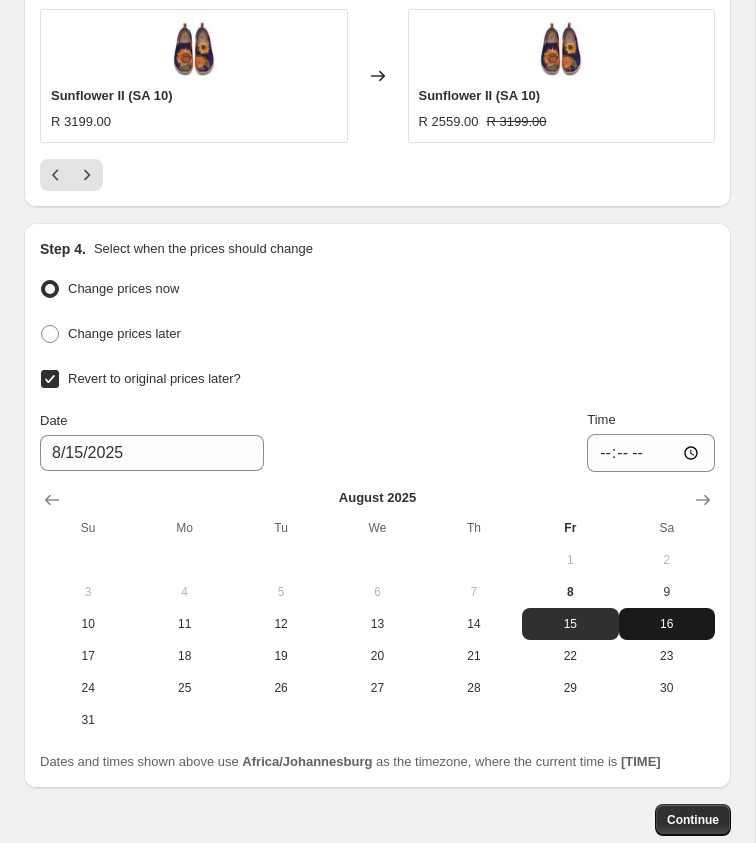 click on "16" at bounding box center [667, 624] 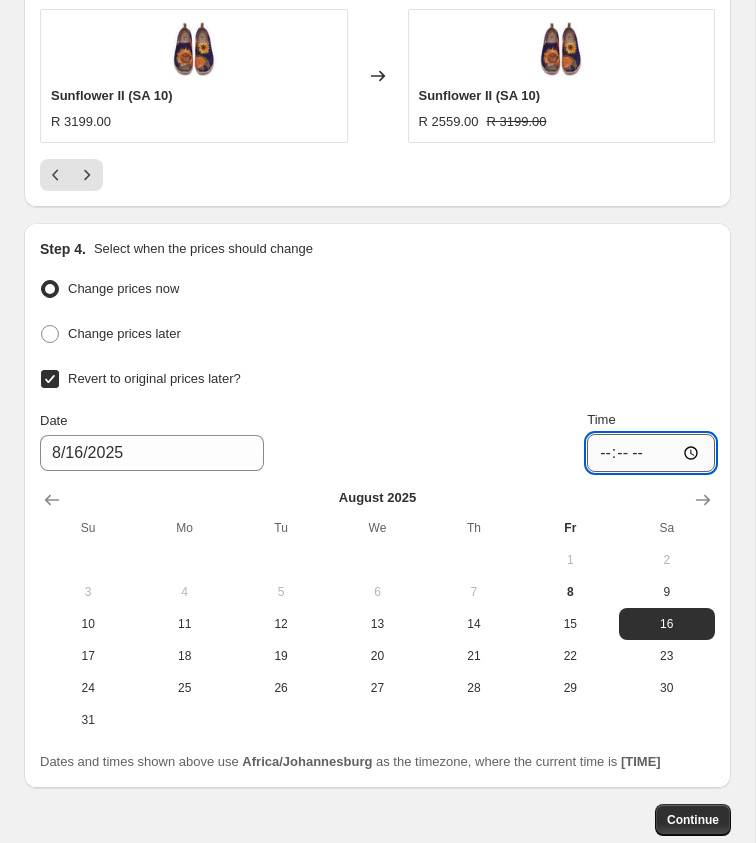click on "21:32" at bounding box center (651, 453) 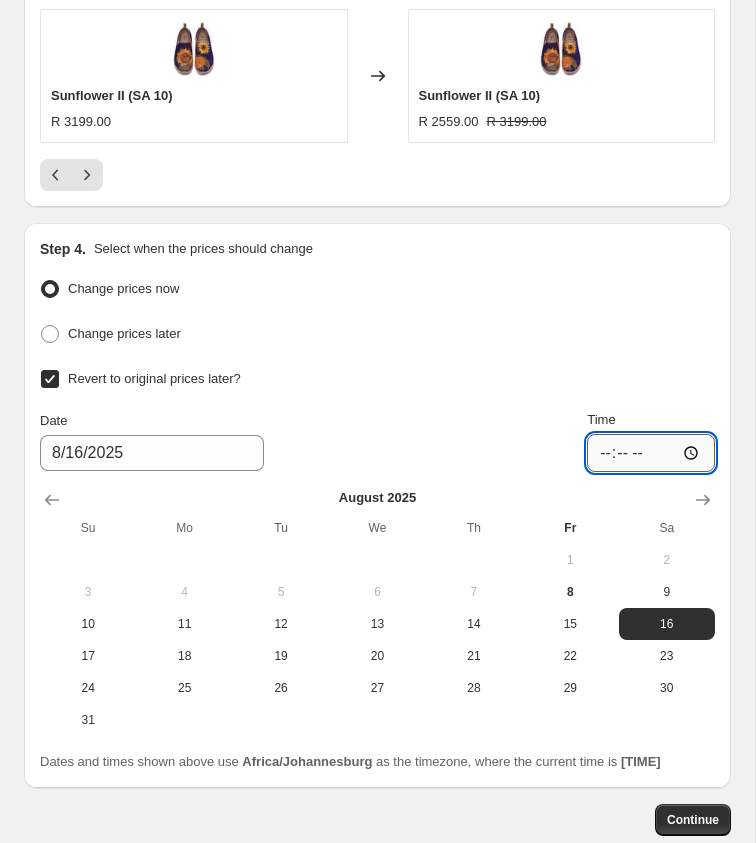 click on "21:32" at bounding box center [651, 453] 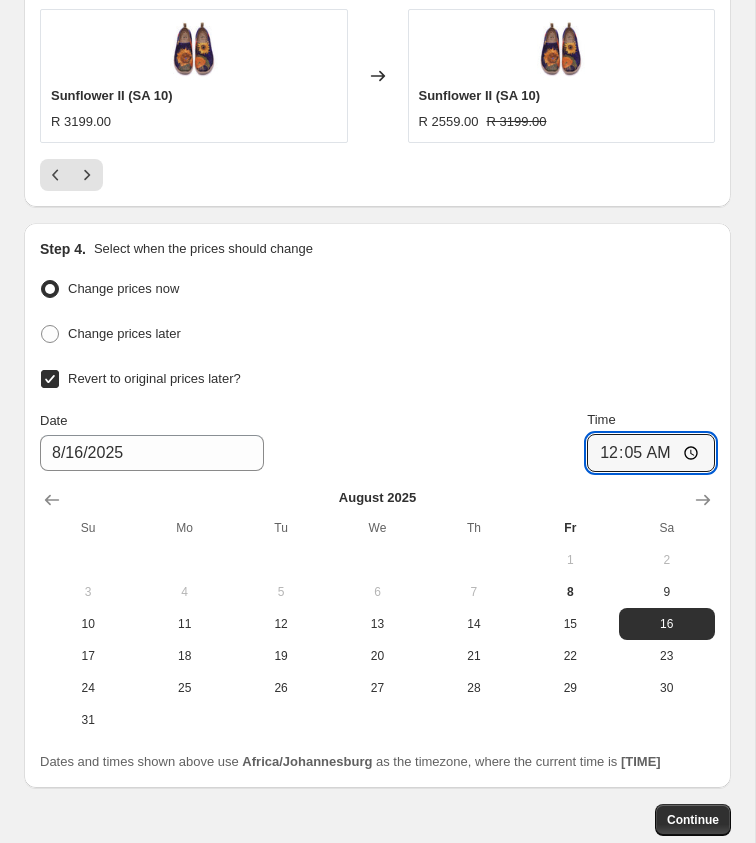 type on "00:05" 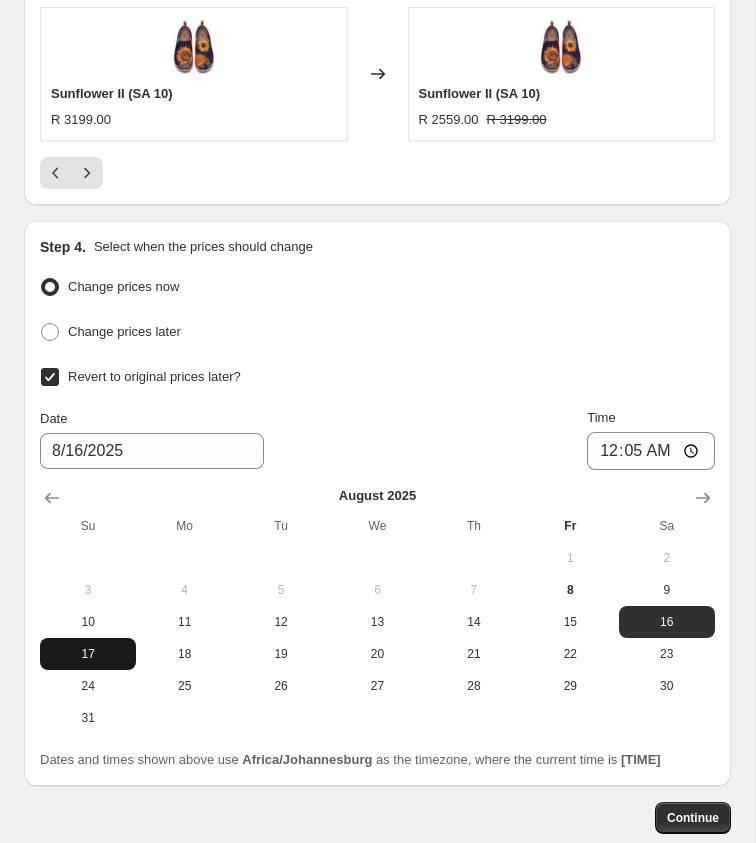 click on "17" at bounding box center [88, 654] 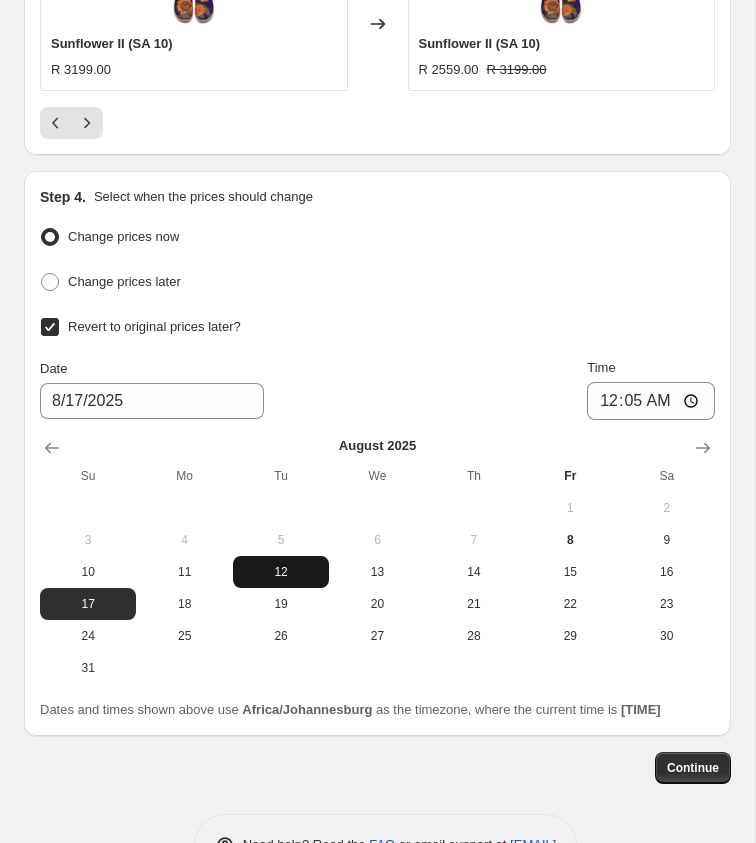 scroll, scrollTop: 2537, scrollLeft: 0, axis: vertical 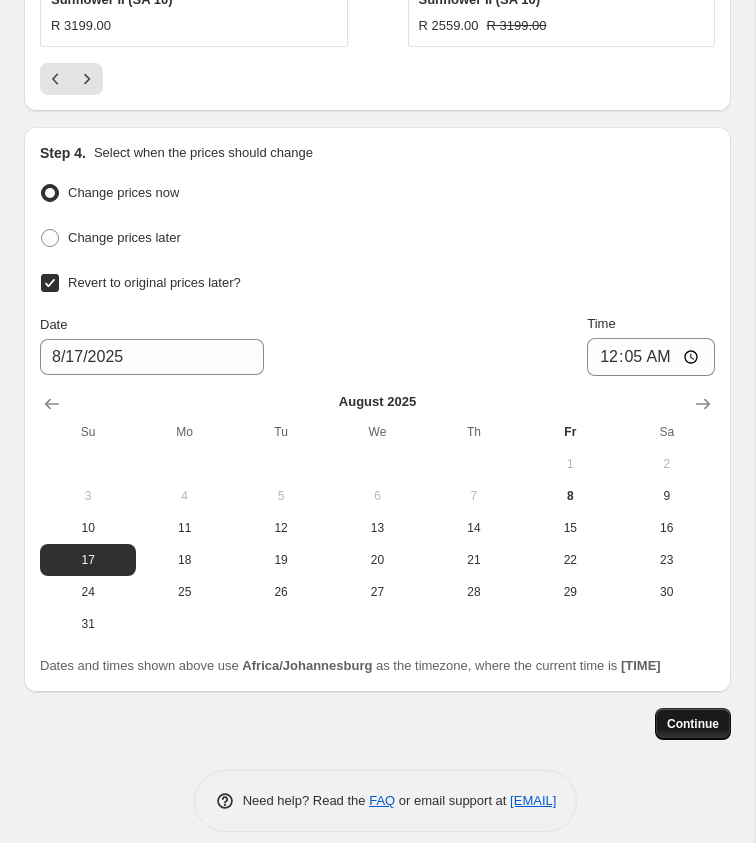 click on "Continue" at bounding box center [693, 724] 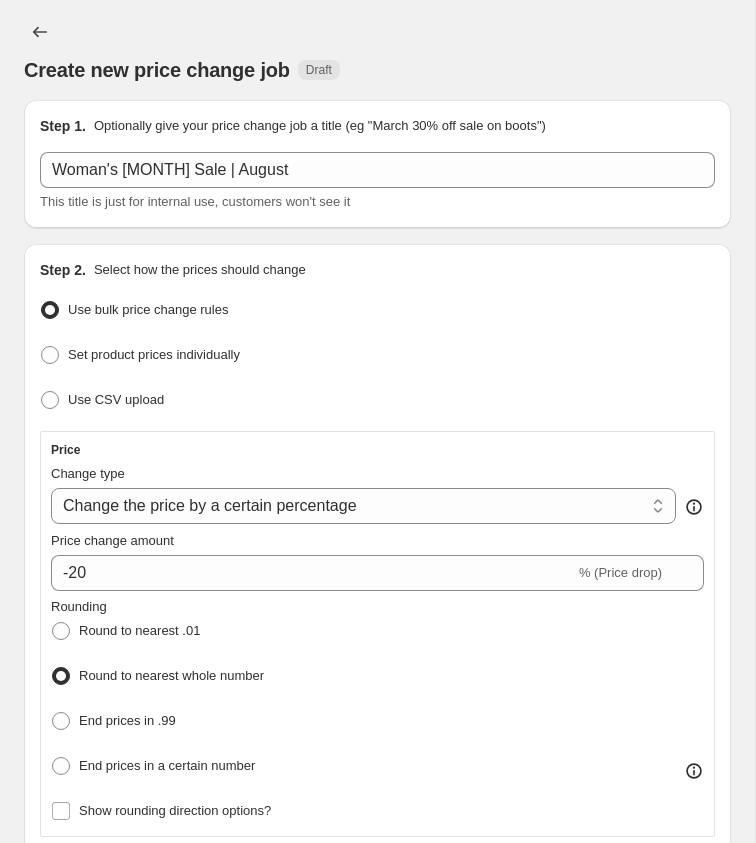 scroll, scrollTop: 2537, scrollLeft: 0, axis: vertical 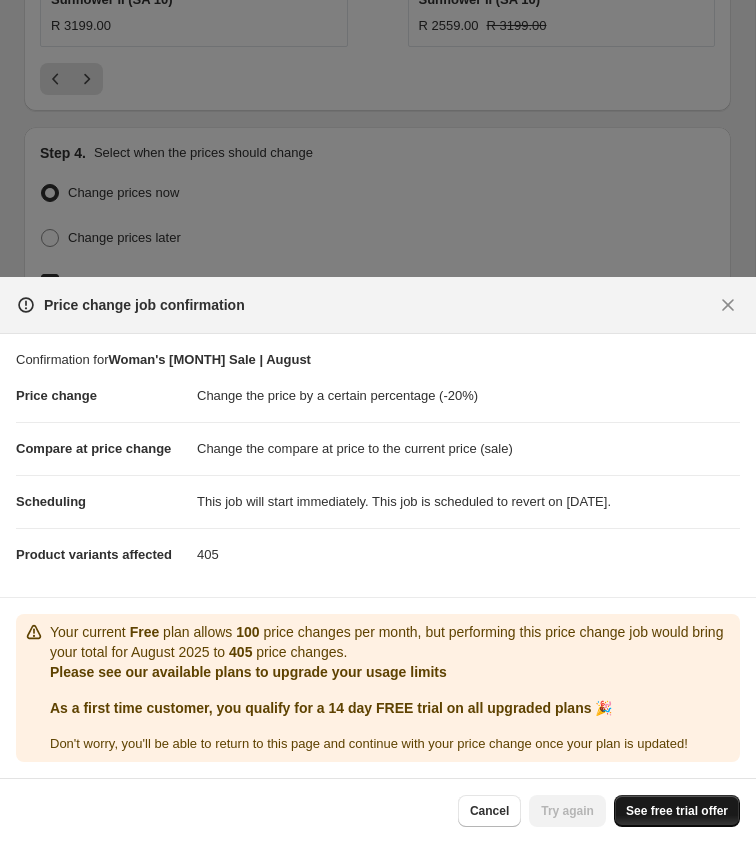 click on "See free trial offer" at bounding box center [677, 811] 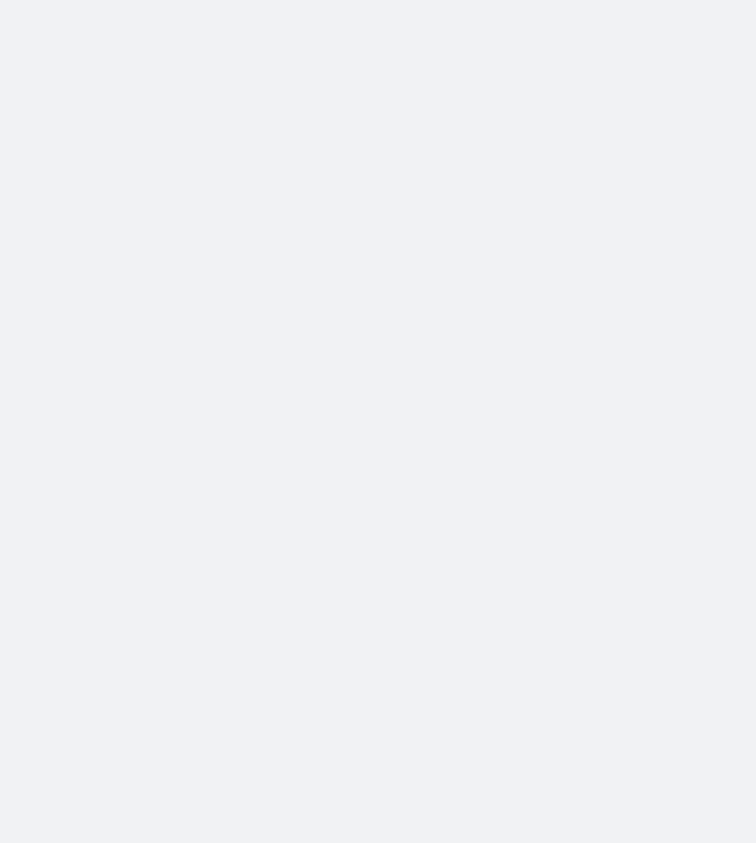 scroll, scrollTop: 0, scrollLeft: 0, axis: both 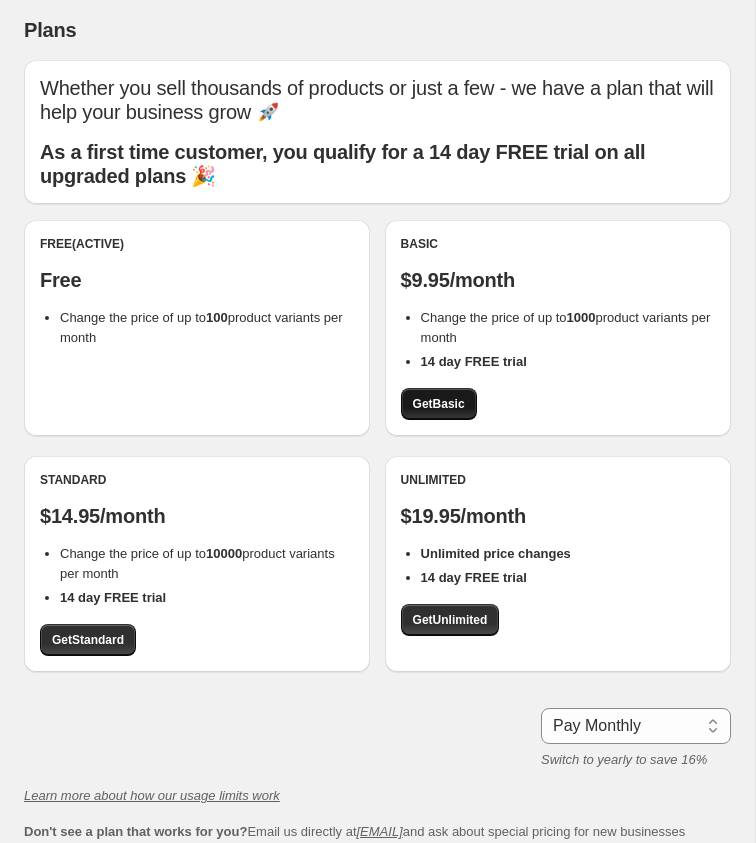 click on "Get  Basic" at bounding box center [439, 404] 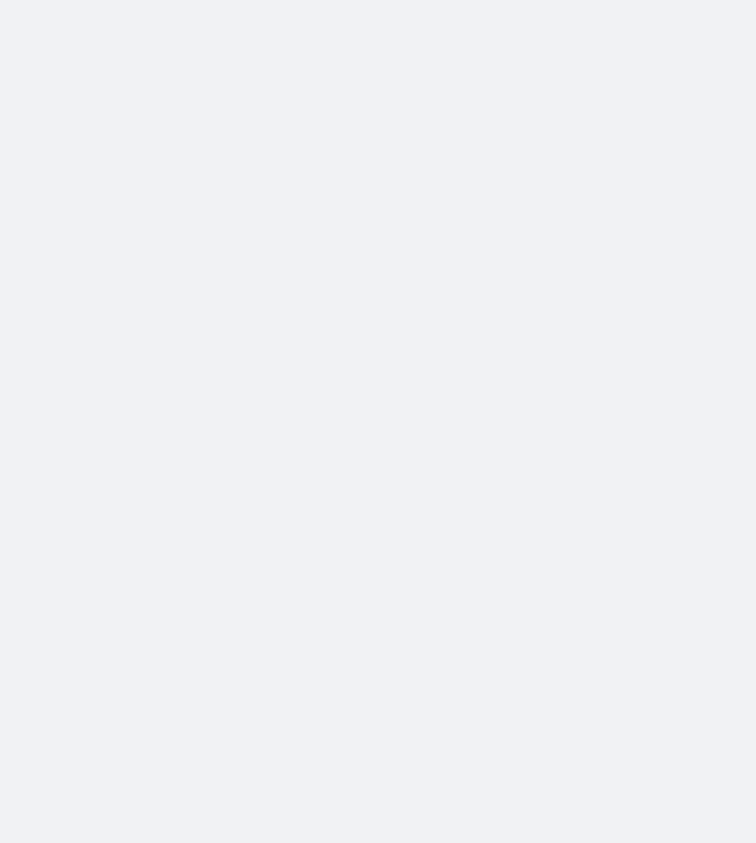 scroll, scrollTop: 0, scrollLeft: 0, axis: both 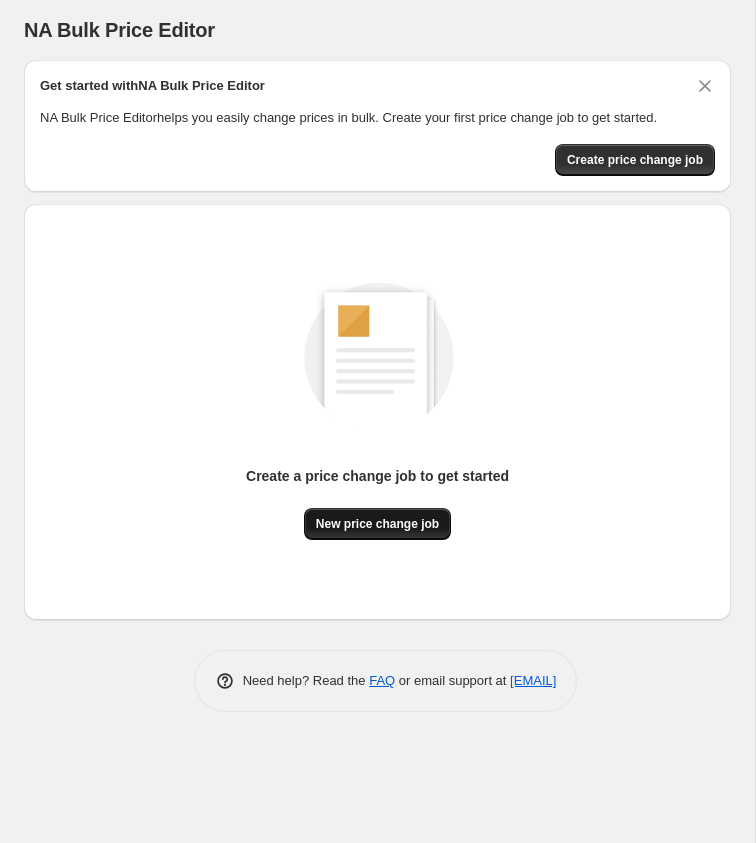 click on "New price change job" at bounding box center (377, 524) 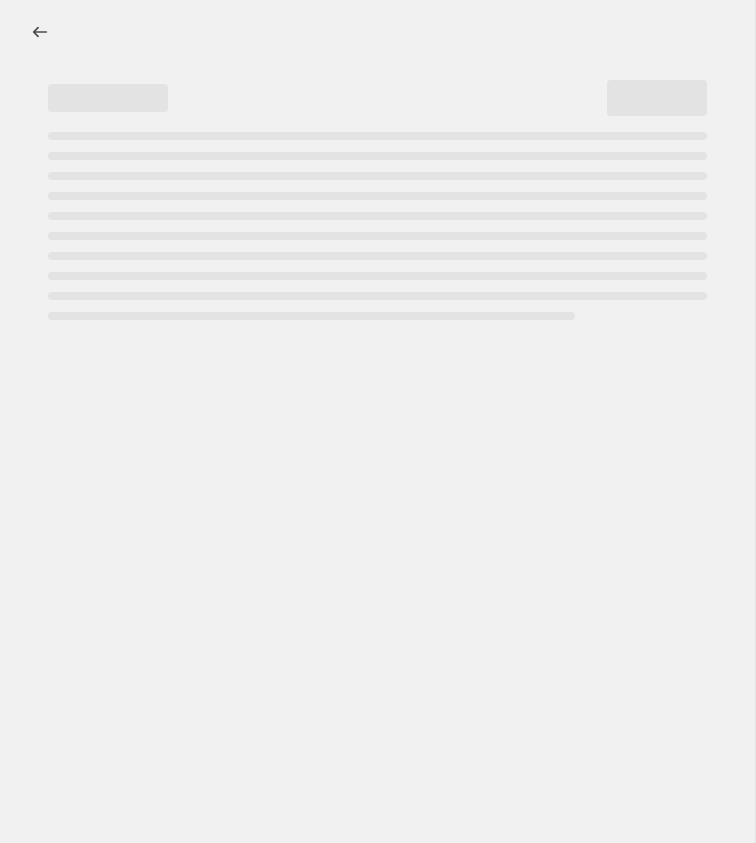 select on "percentage" 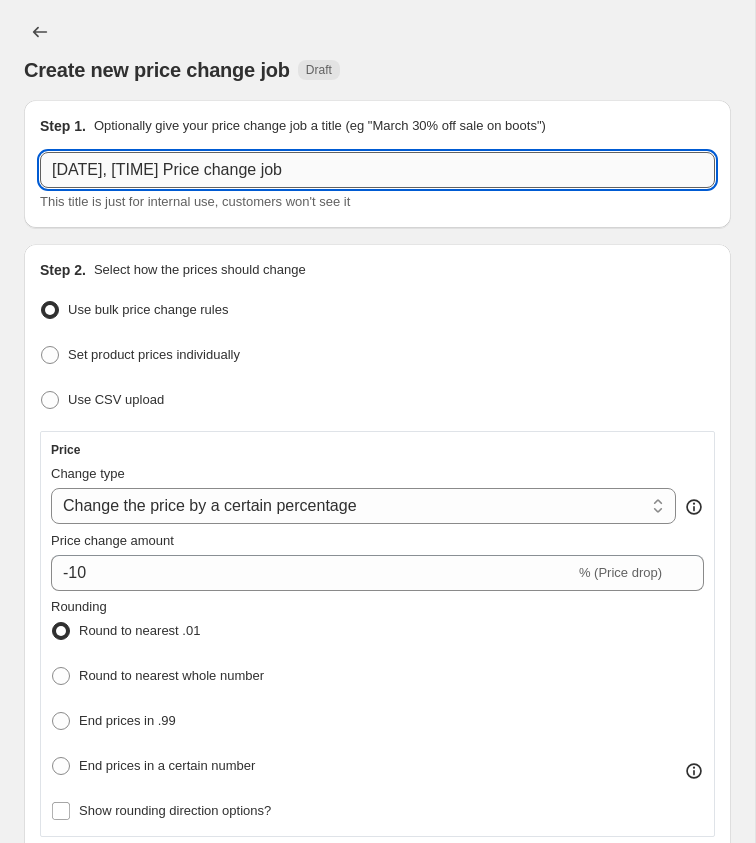 drag, startPoint x: 353, startPoint y: 170, endPoint x: 51, endPoint y: 170, distance: 302 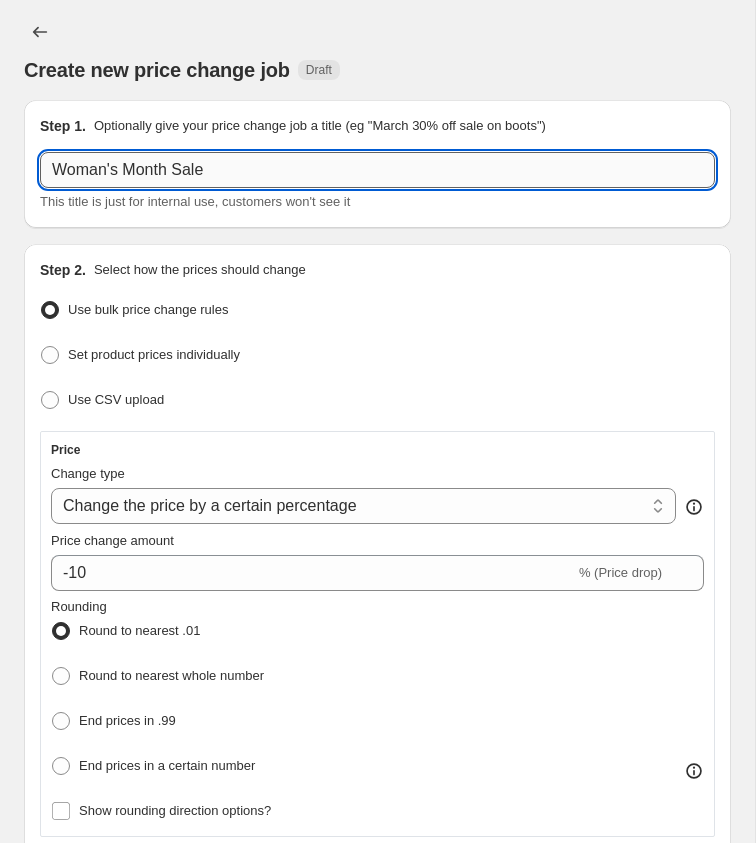 type on "Woman's Month Sale | August" 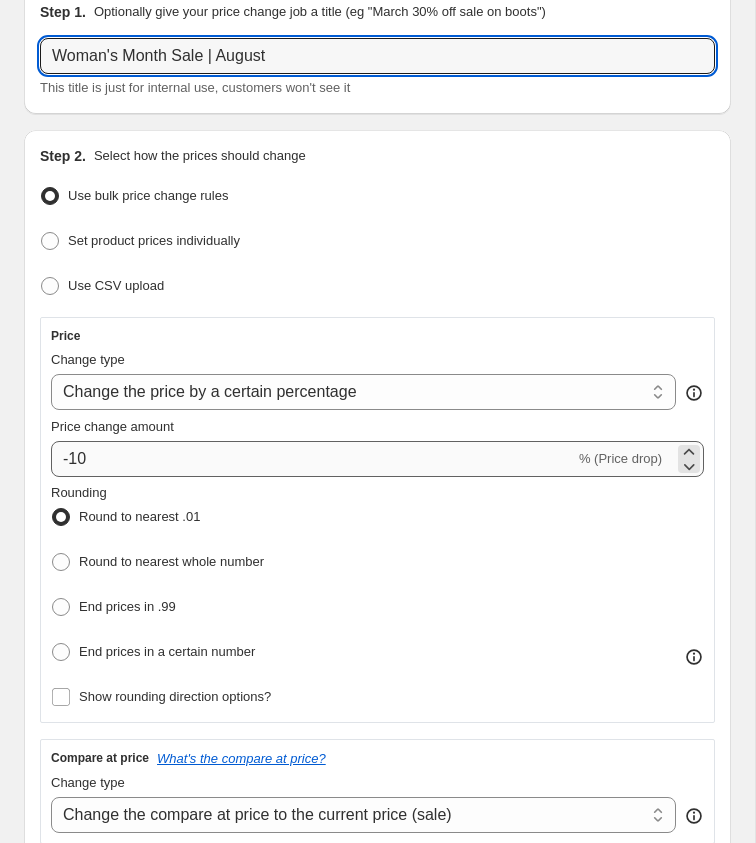 scroll, scrollTop: 118, scrollLeft: 0, axis: vertical 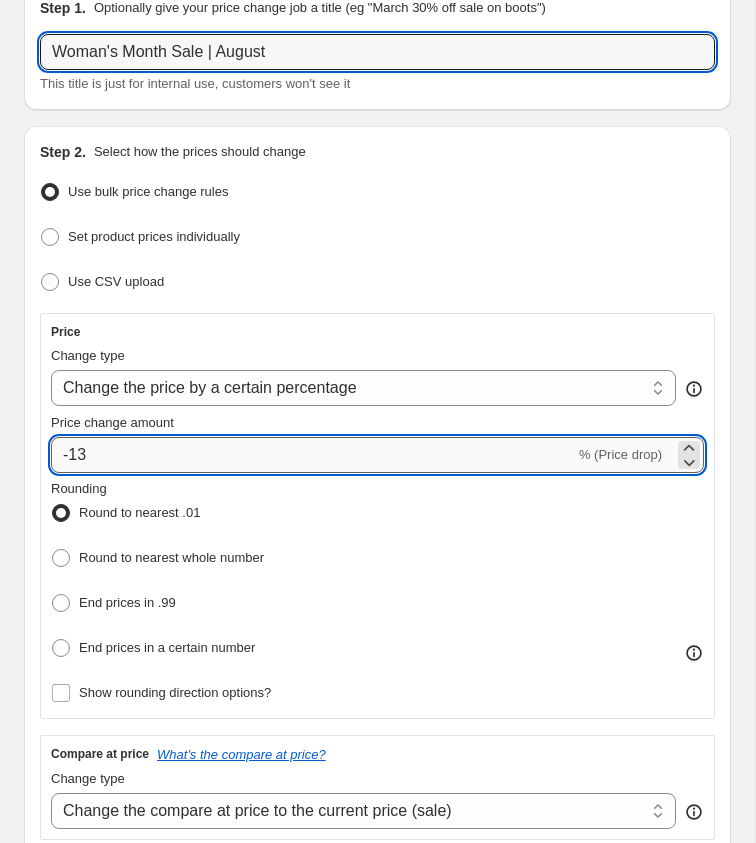 click on "-13" at bounding box center (313, 455) 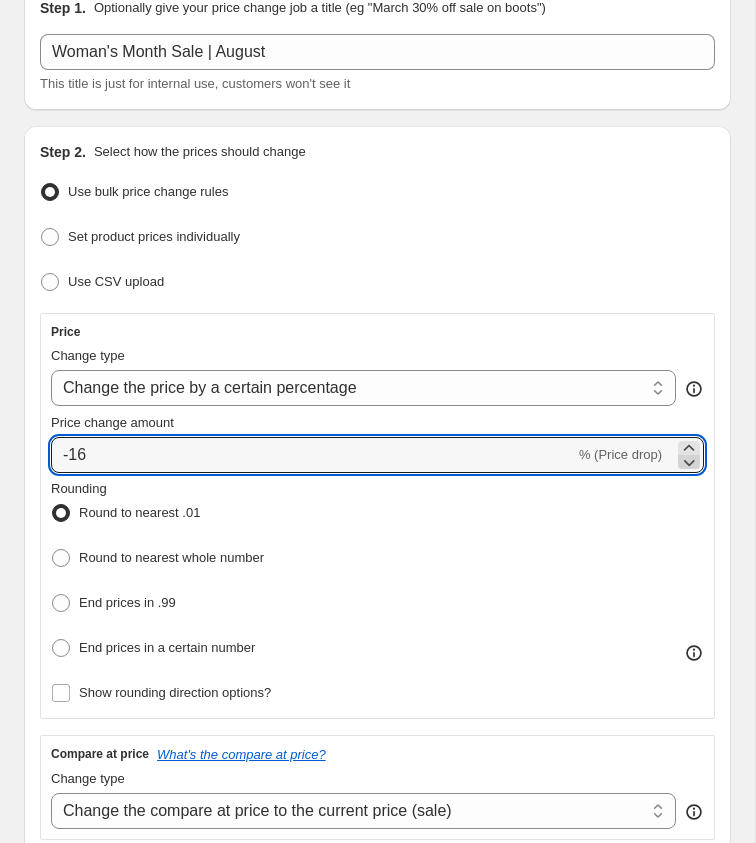 click 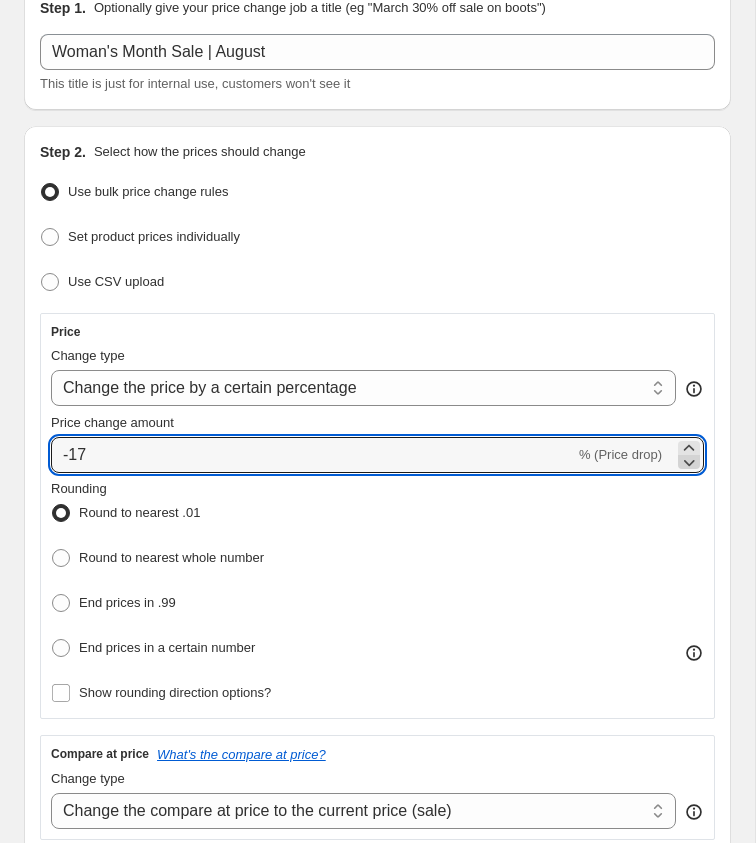 click 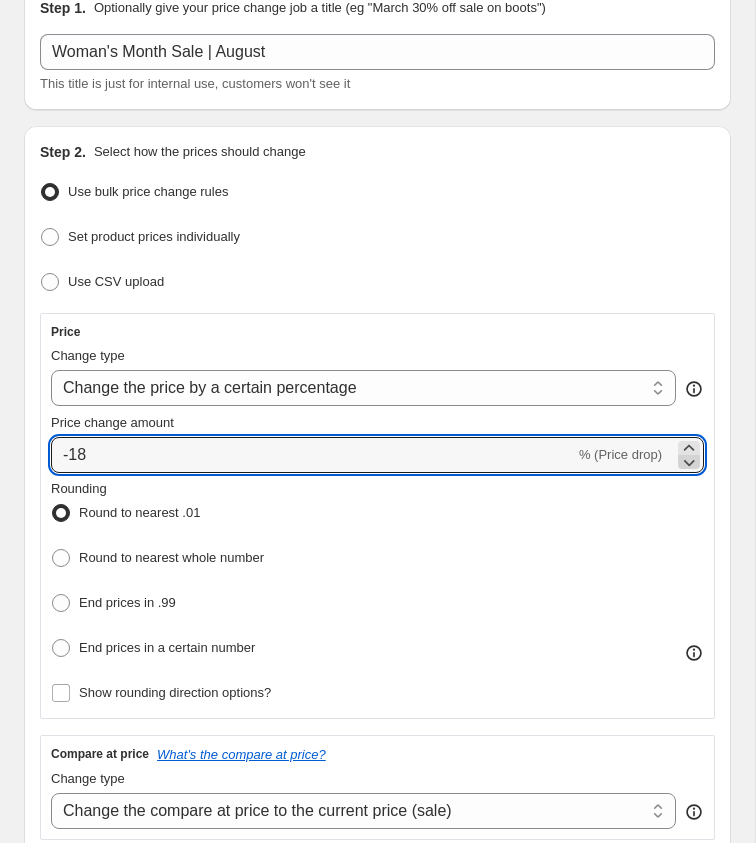 click 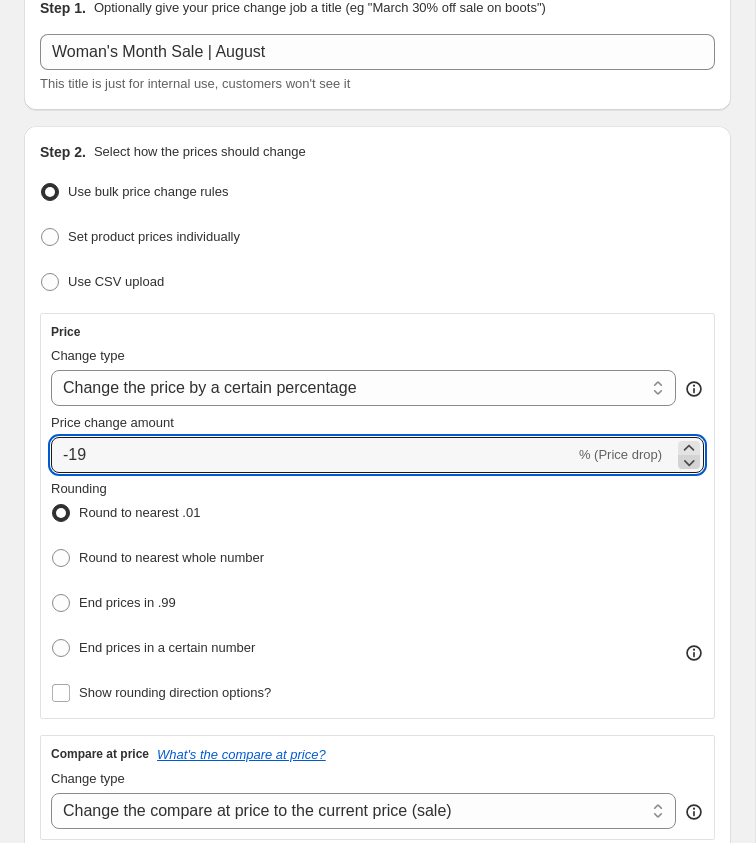 click 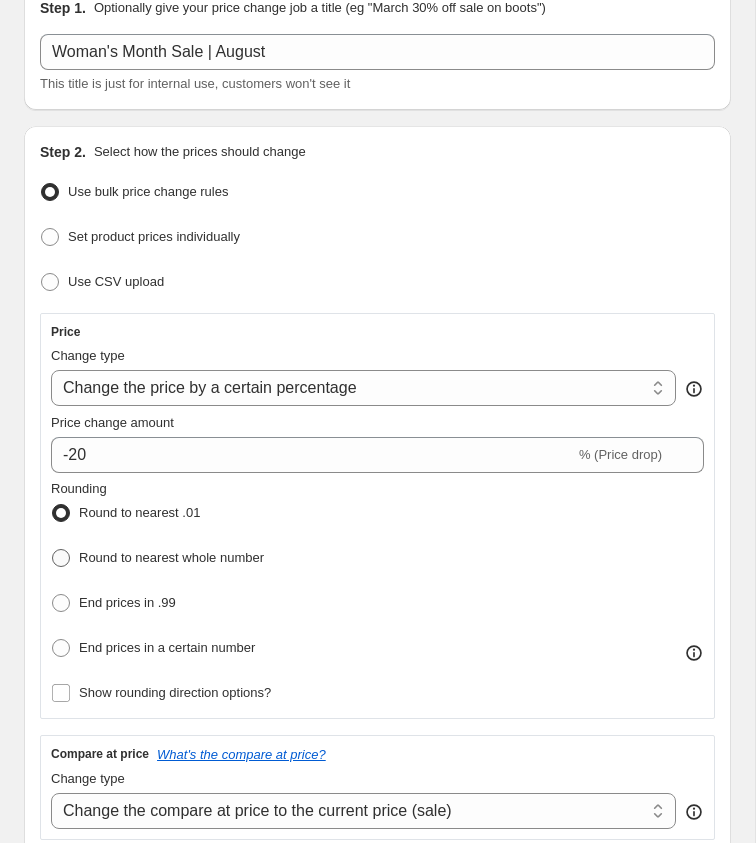 click on "Round to nearest whole number" at bounding box center (171, 558) 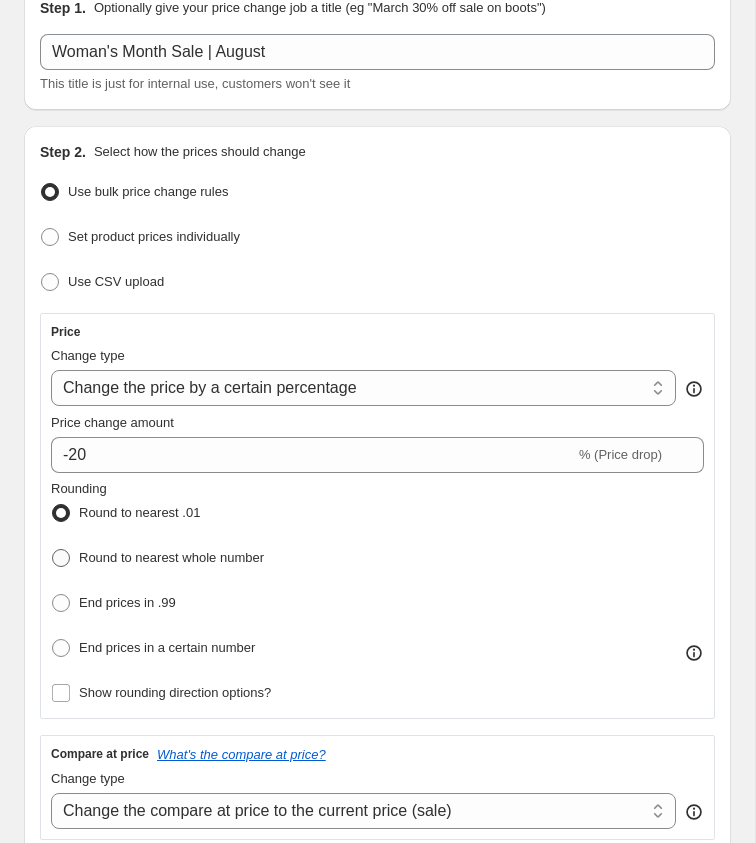 radio on "true" 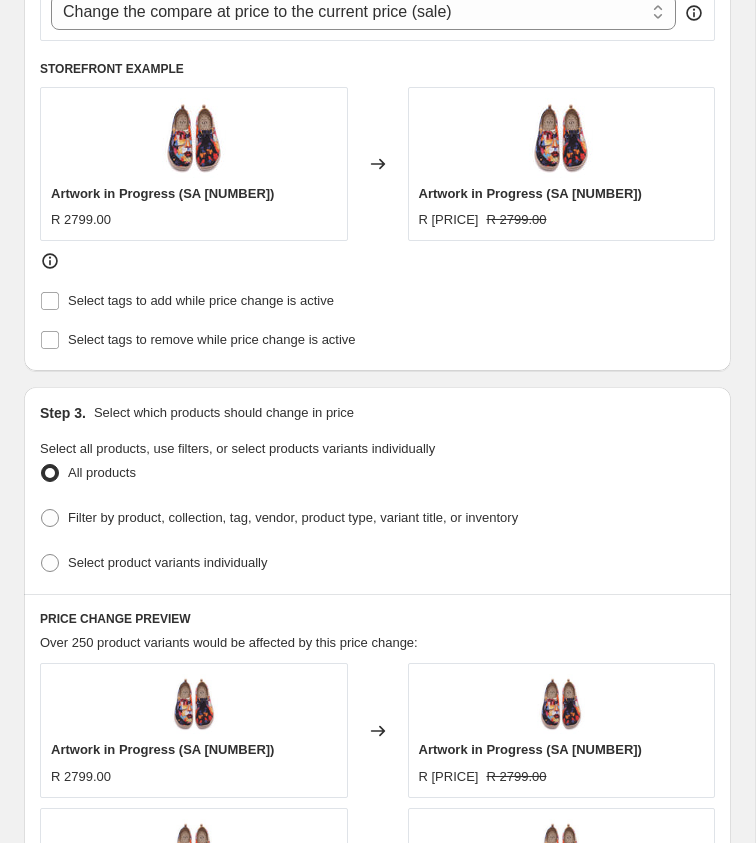 scroll, scrollTop: 931, scrollLeft: 0, axis: vertical 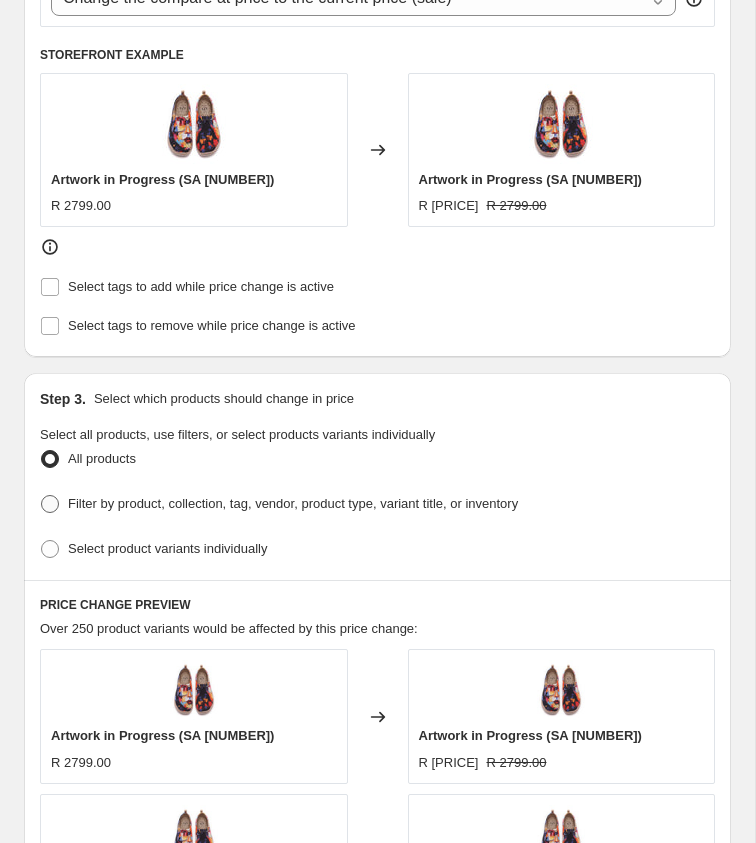 click on "Filter by product, collection, tag, vendor, product type, variant title, or inventory" at bounding box center (293, 503) 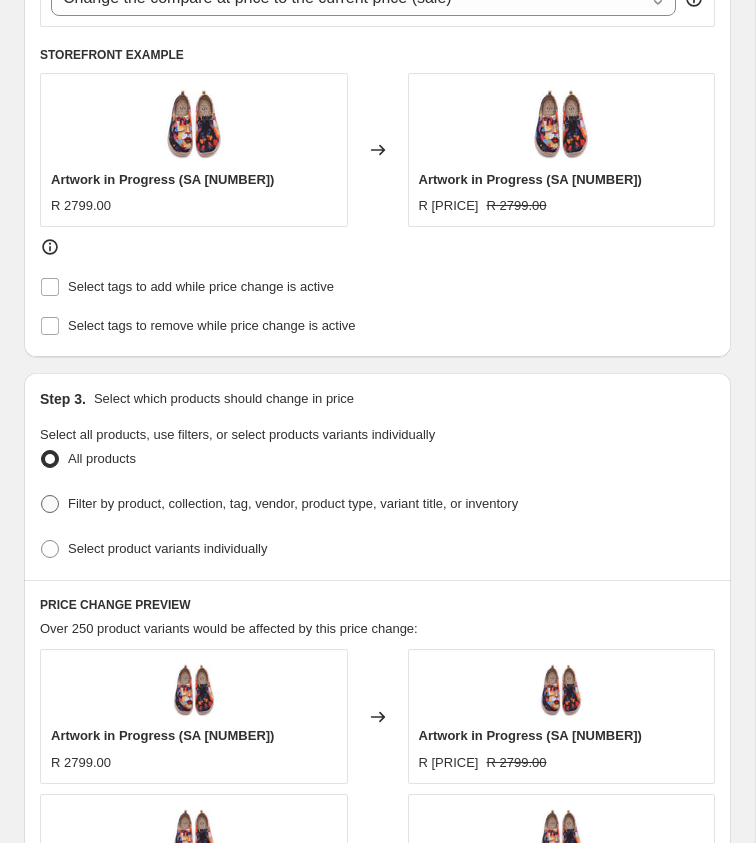 radio on "true" 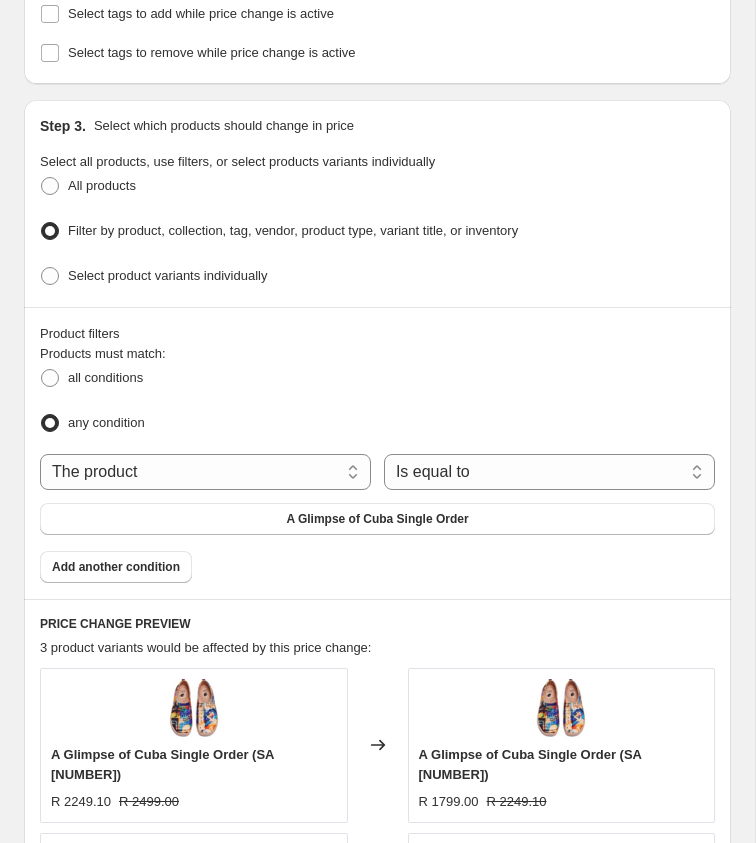 scroll, scrollTop: 1235, scrollLeft: 0, axis: vertical 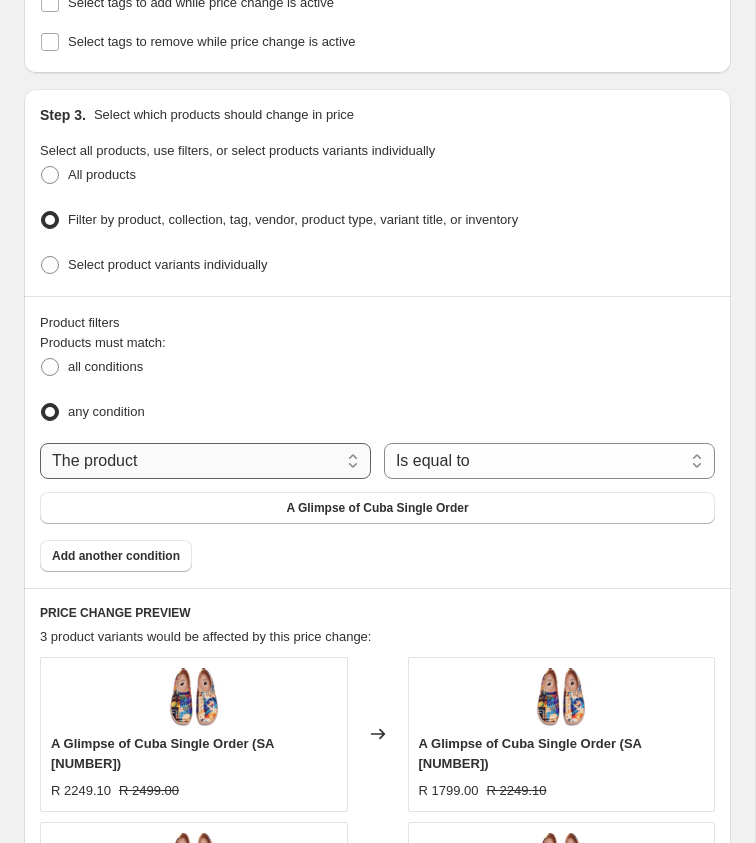 click on "The product The product's collection The product's tag The product's vendor The product's type The product's status The variant's title Inventory quantity" at bounding box center (205, 461) 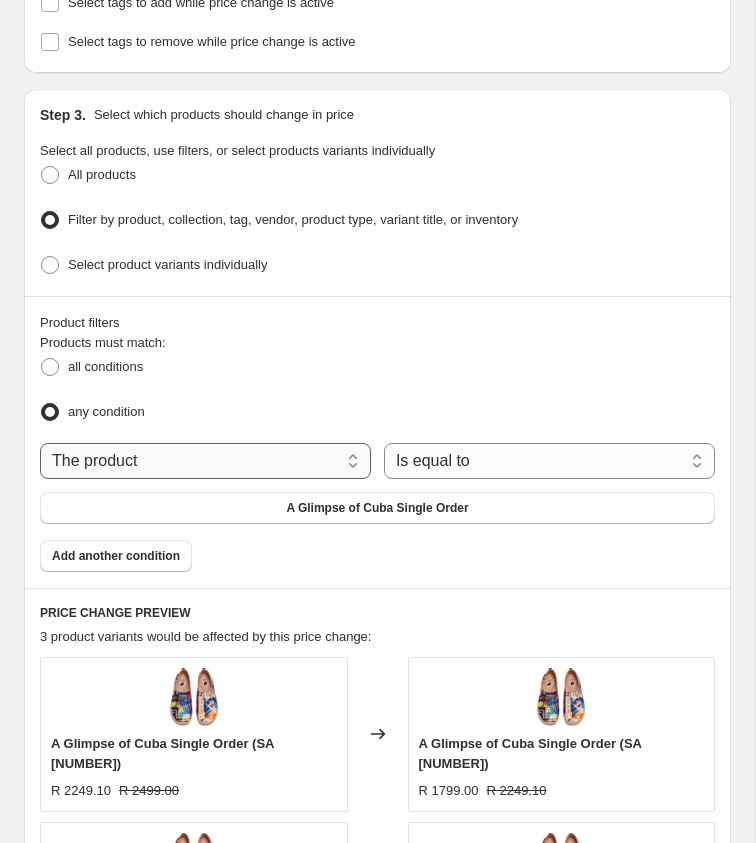 select on "collection" 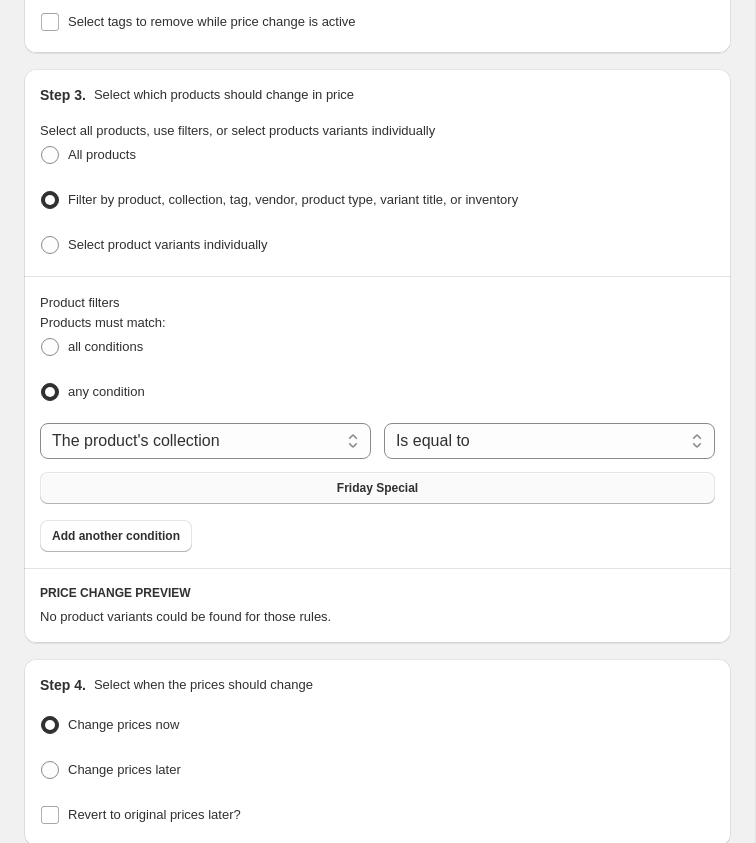 click on "Friday Special" at bounding box center (377, 488) 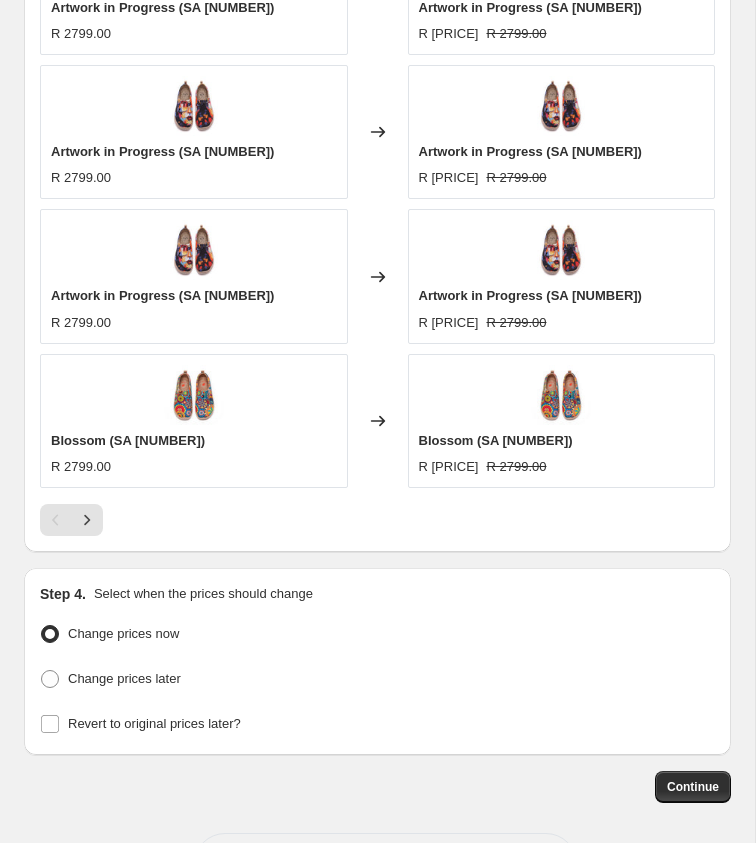 scroll, scrollTop: 2159, scrollLeft: 0, axis: vertical 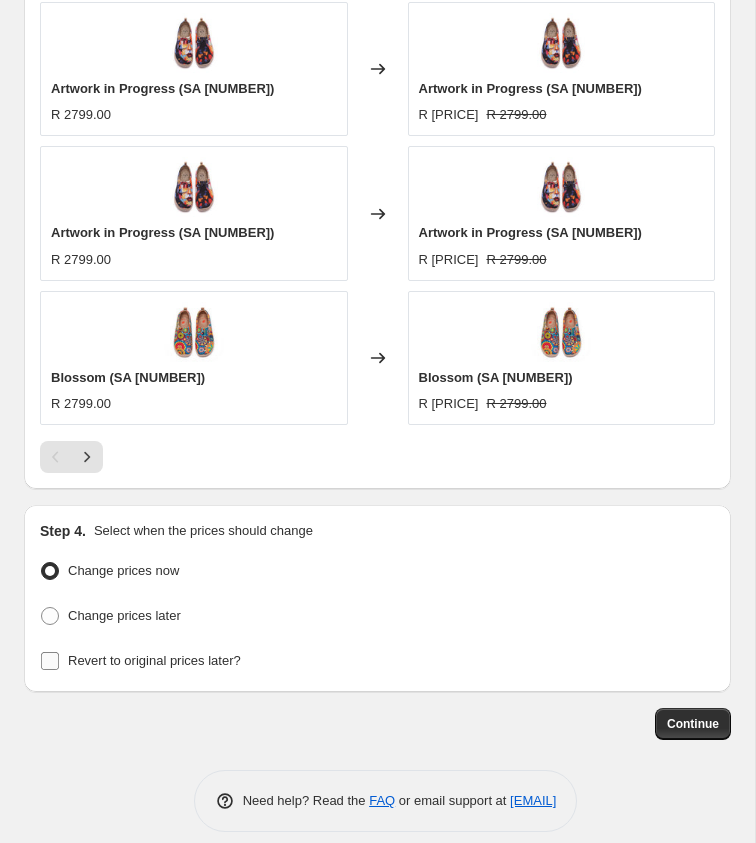 click on "Revert to original prices later?" at bounding box center [50, 661] 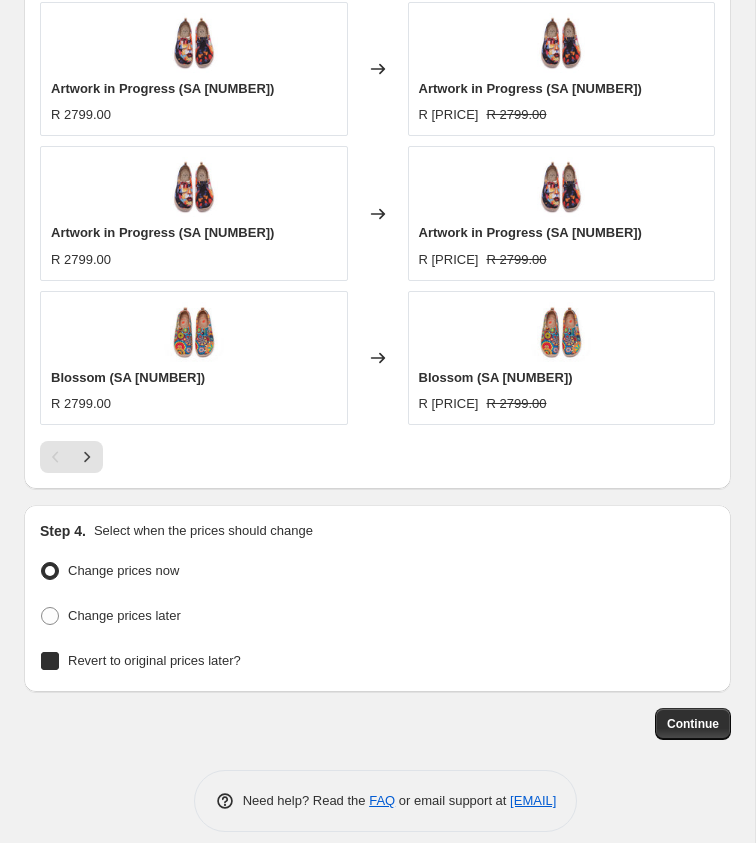 checkbox on "true" 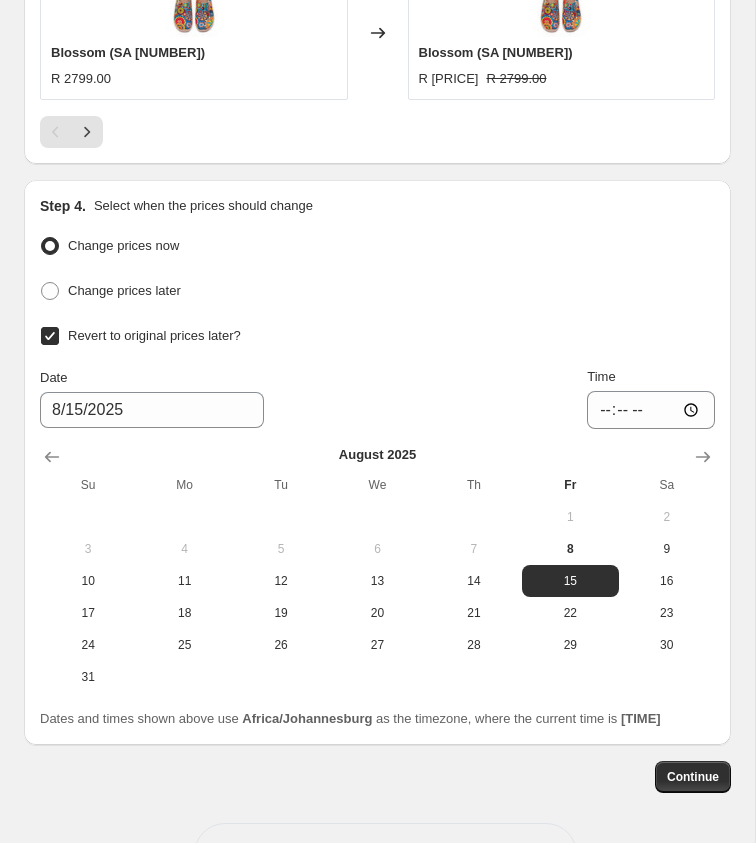 scroll, scrollTop: 2489, scrollLeft: 0, axis: vertical 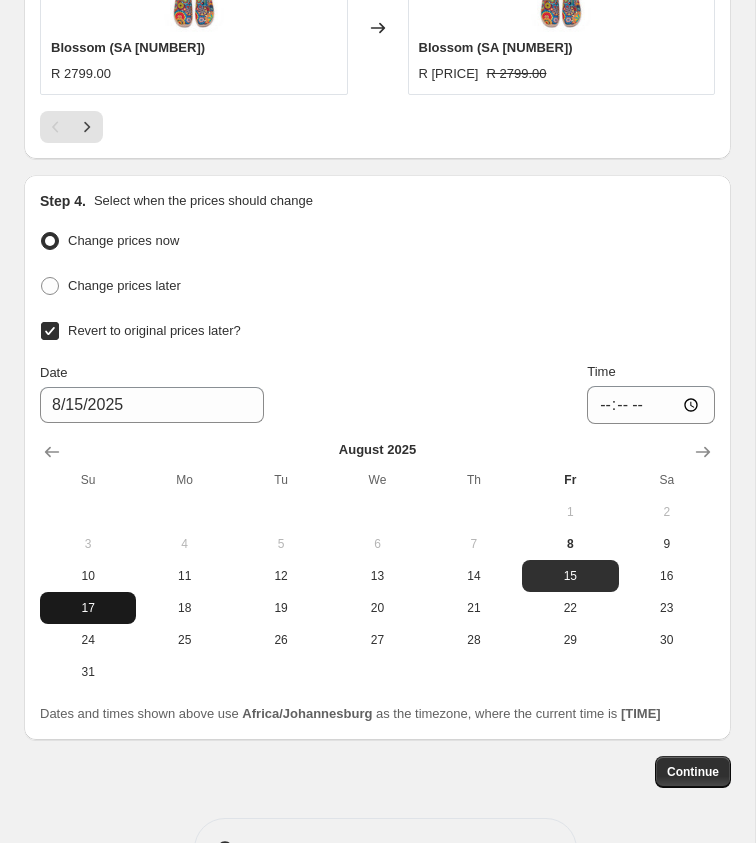 click on "17" at bounding box center [88, 608] 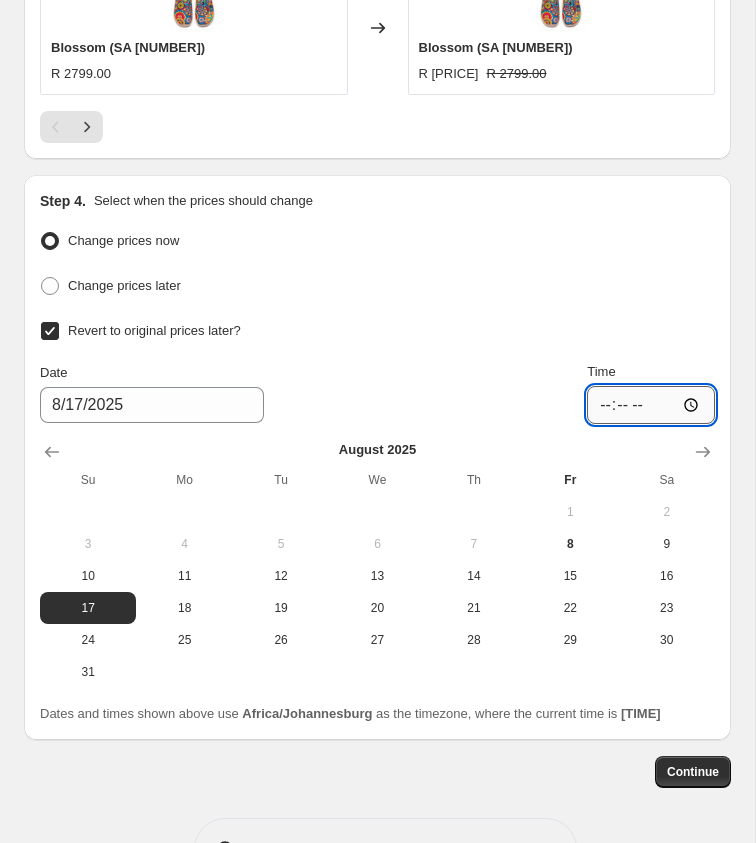 click on "[TIME]" at bounding box center (651, 405) 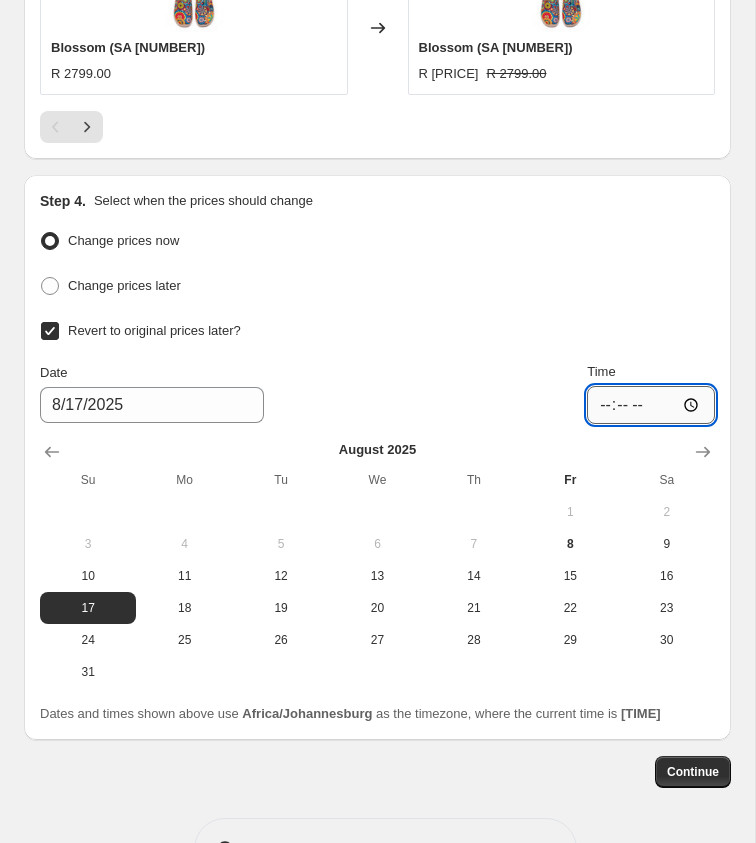 click on "[TIME]" at bounding box center (651, 405) 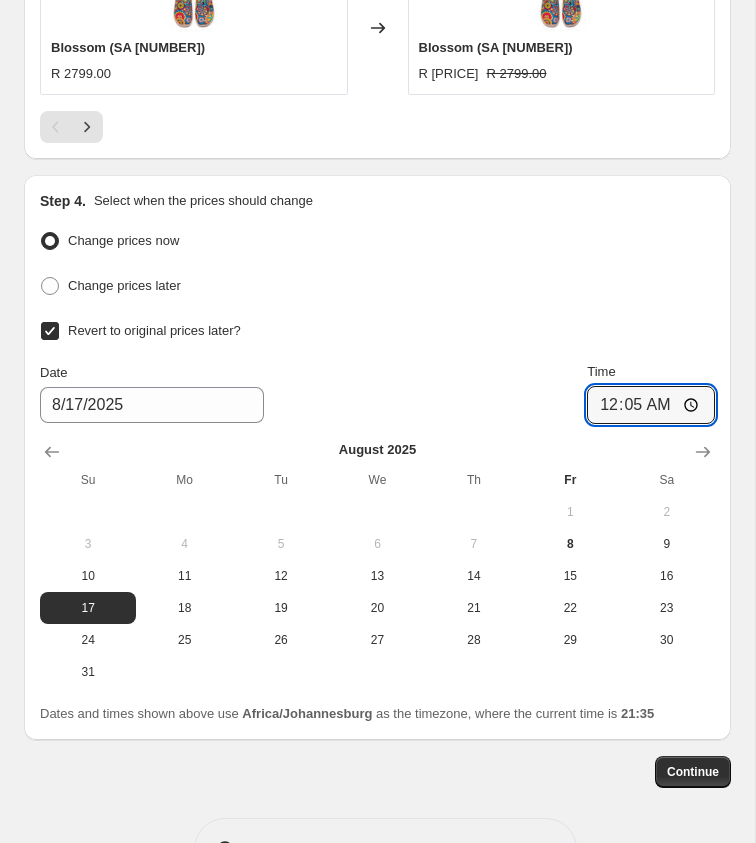 type on "00:05" 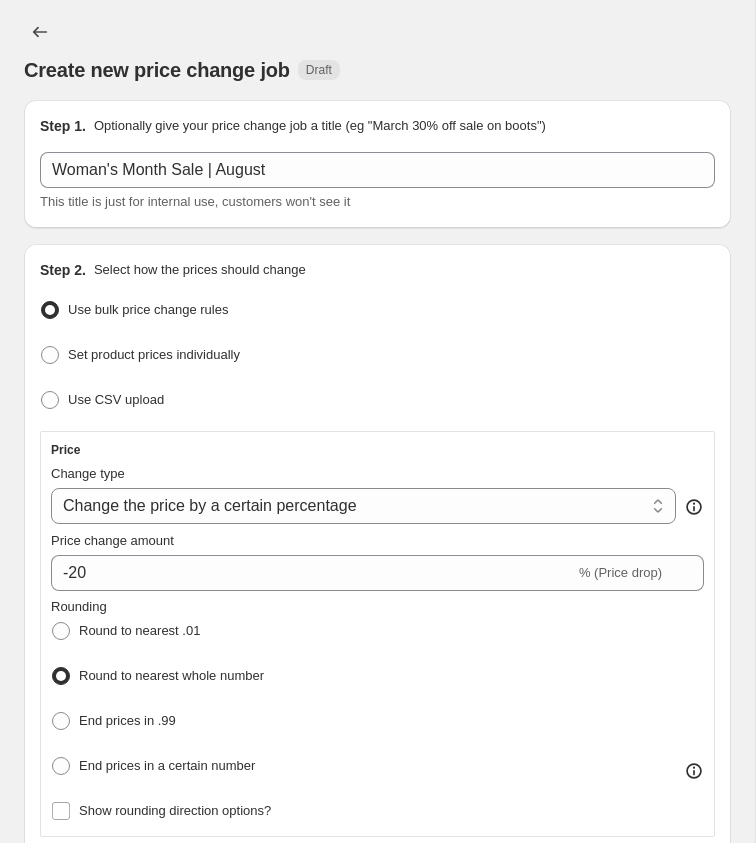 scroll, scrollTop: 44, scrollLeft: 0, axis: vertical 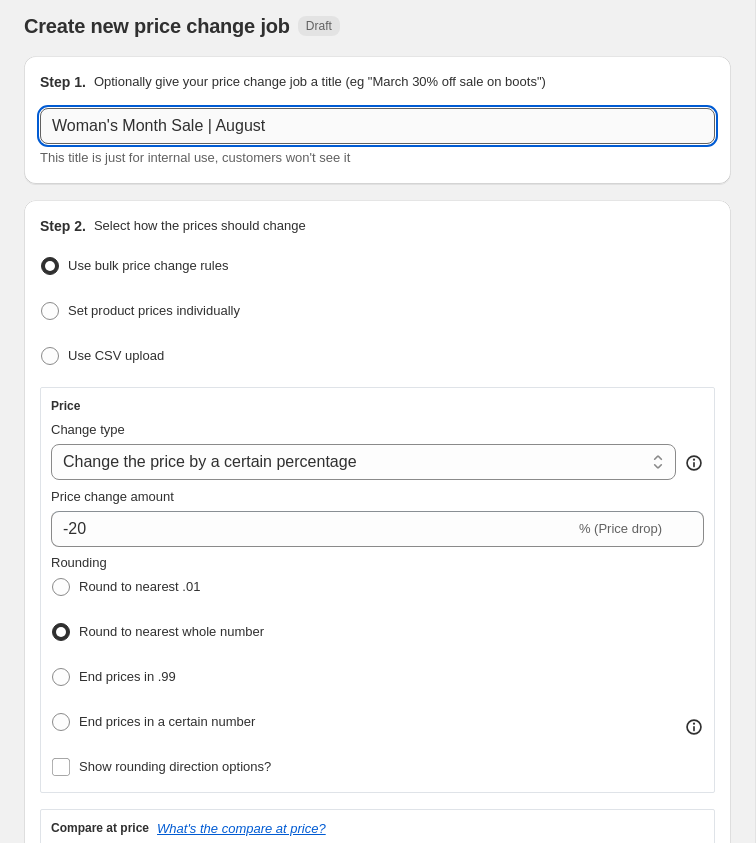 drag, startPoint x: 204, startPoint y: 126, endPoint x: 216, endPoint y: 123, distance: 12.369317 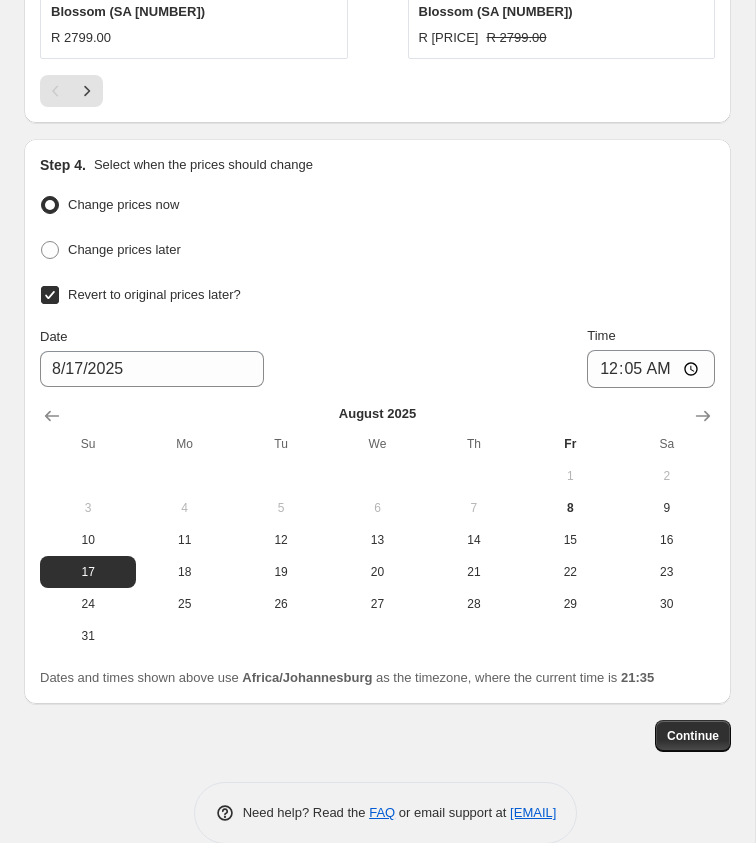 scroll, scrollTop: 2537, scrollLeft: 0, axis: vertical 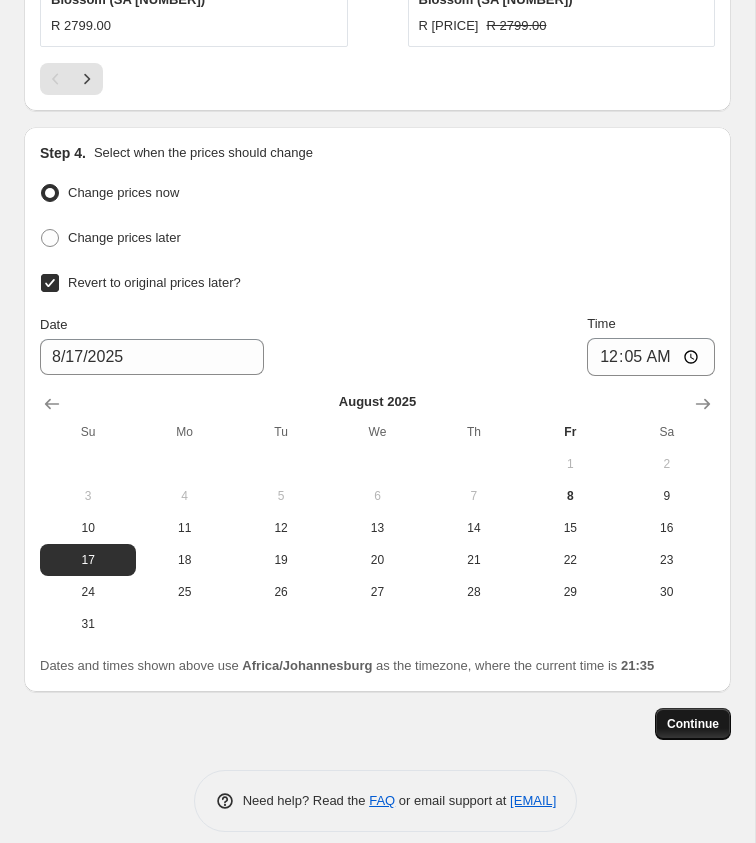 type on "Woman's Month Sale 20% | August" 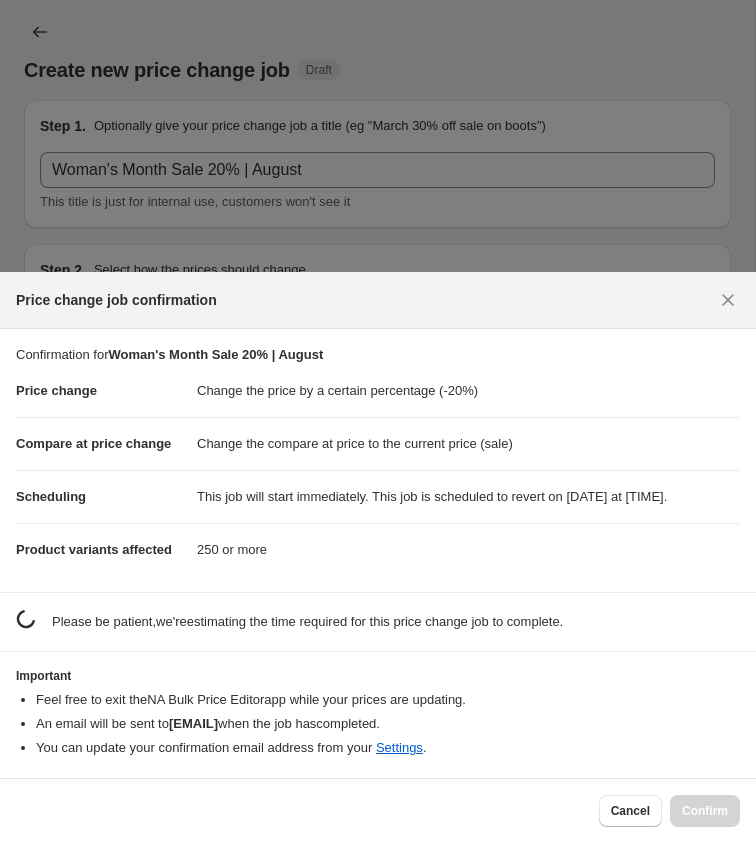 scroll, scrollTop: 0, scrollLeft: 0, axis: both 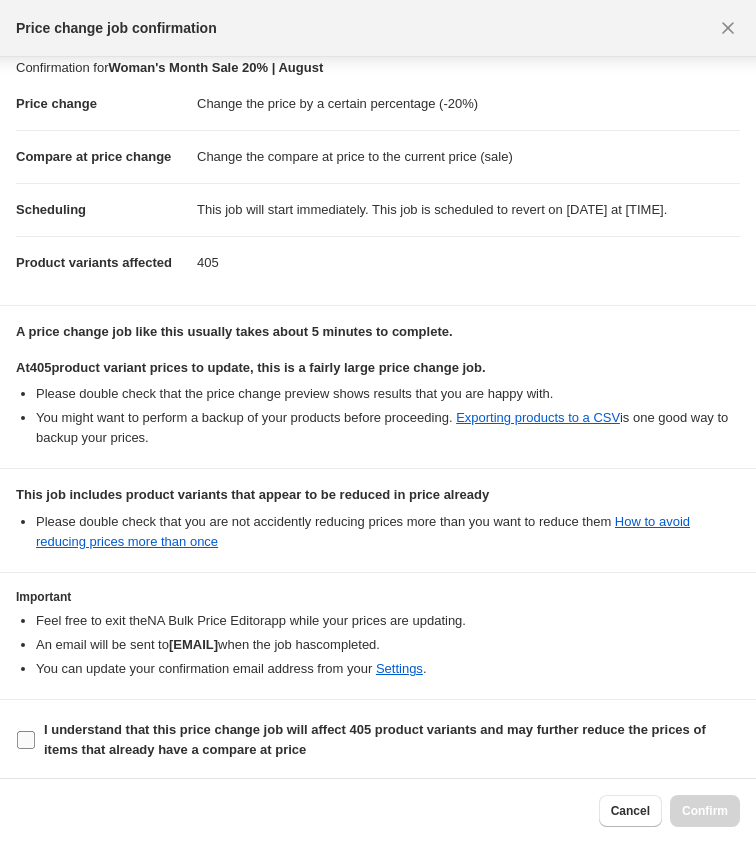 click on "I understand that this price change job will affect 405 product variants and may further reduce the prices of items that already have a compare at price" at bounding box center (26, 740) 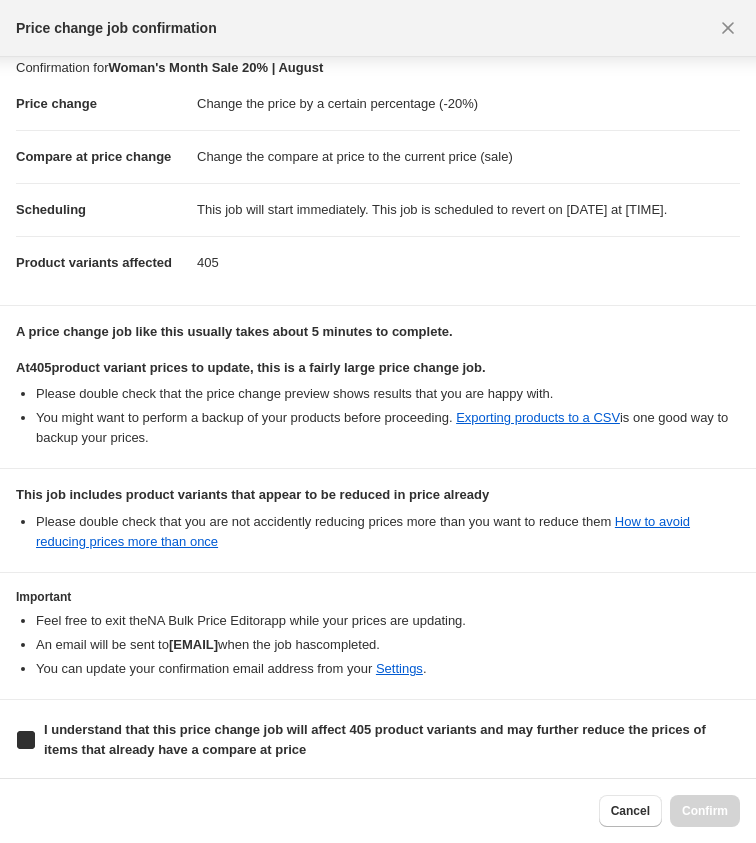 checkbox on "true" 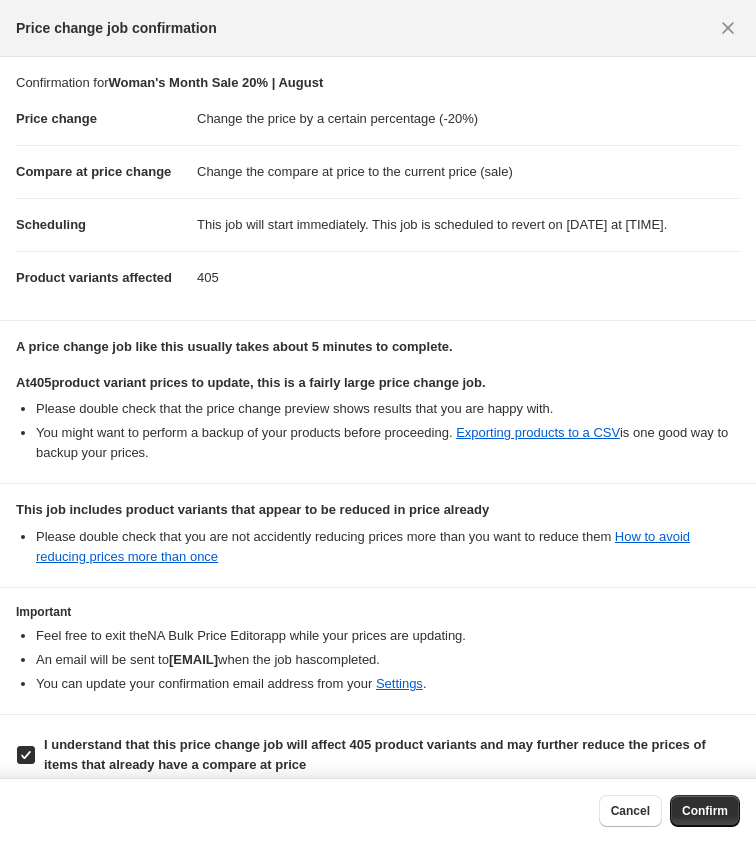 scroll, scrollTop: 15, scrollLeft: 0, axis: vertical 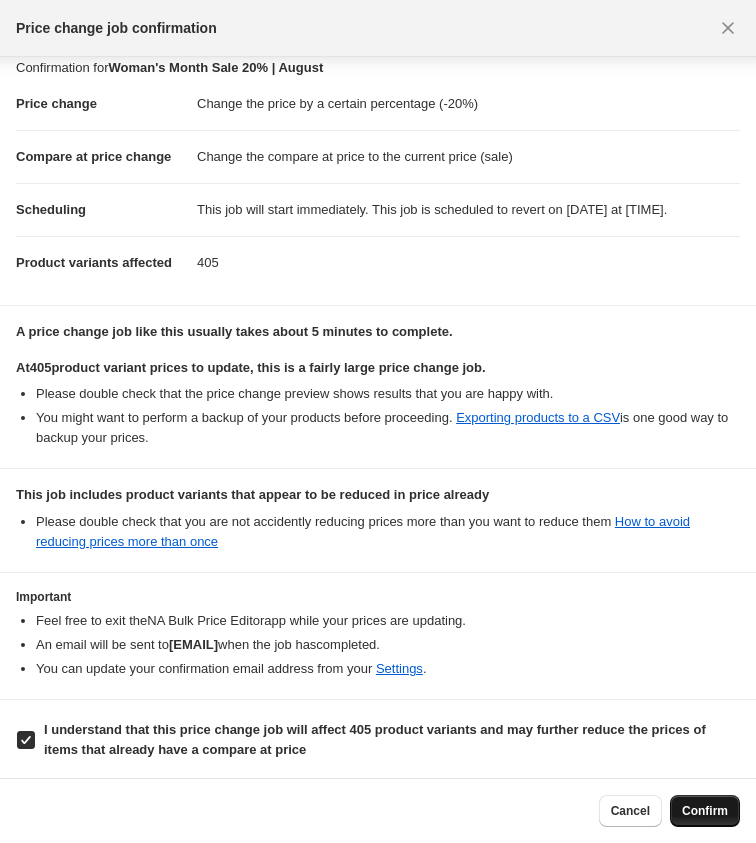 click on "Confirm" at bounding box center (705, 811) 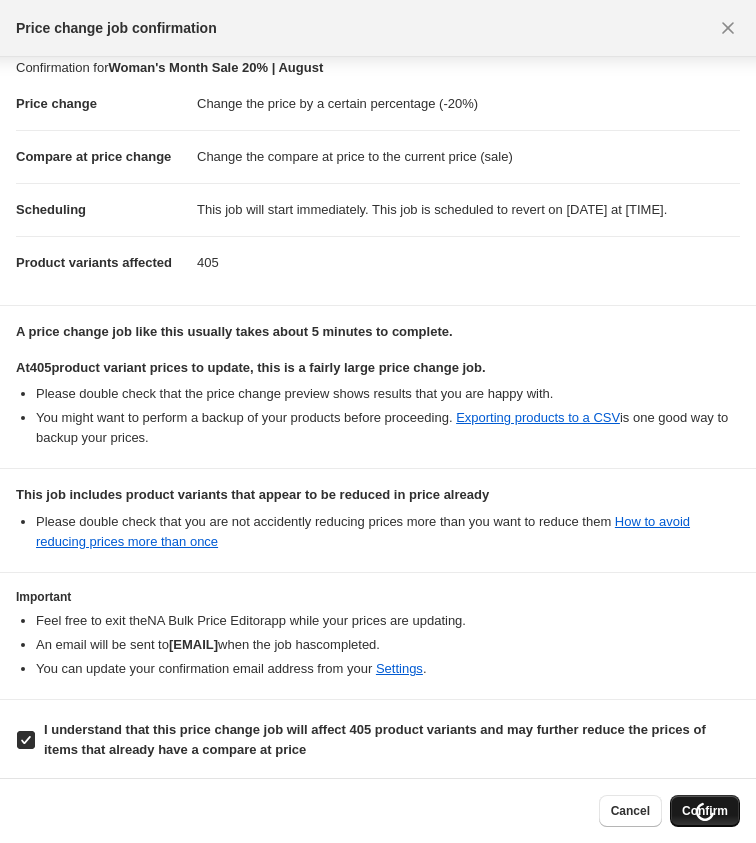scroll, scrollTop: 2605, scrollLeft: 0, axis: vertical 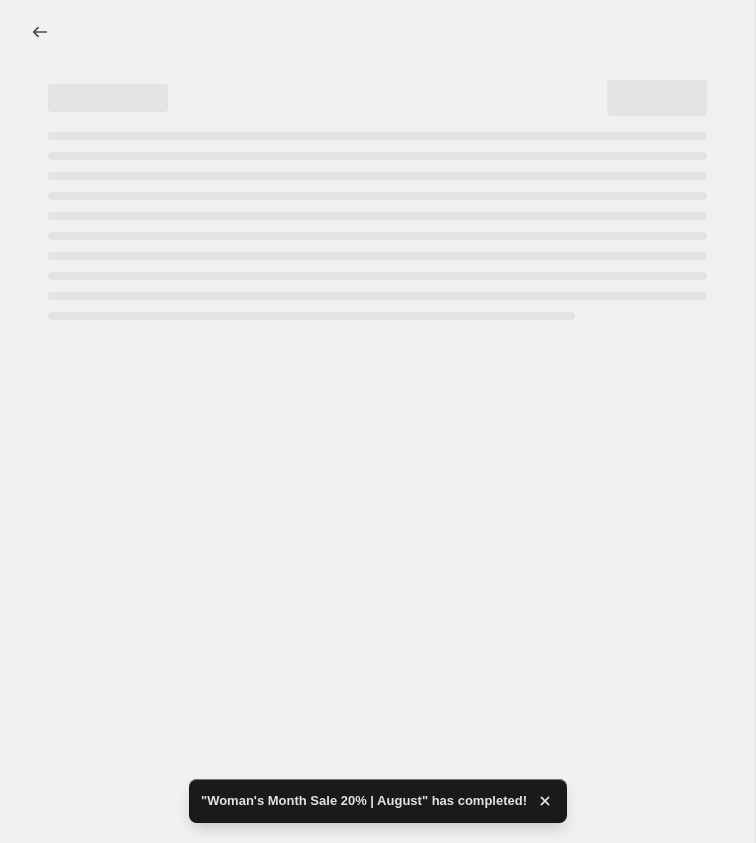 select on "percentage" 